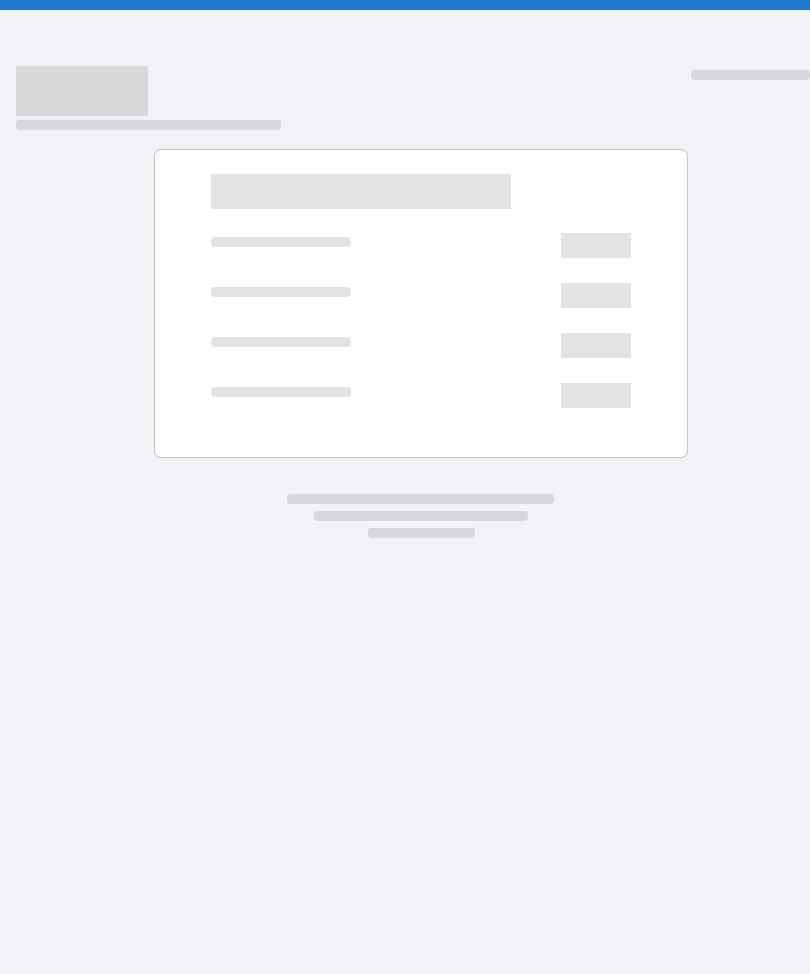 scroll, scrollTop: 0, scrollLeft: 0, axis: both 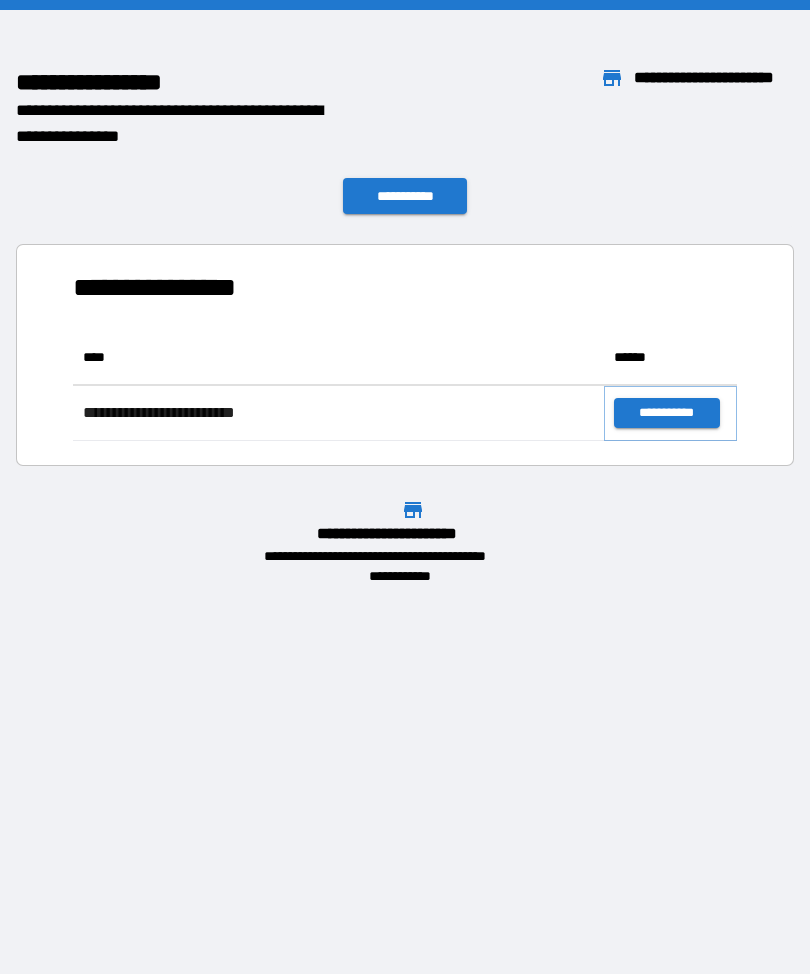 click on "**********" at bounding box center [666, 413] 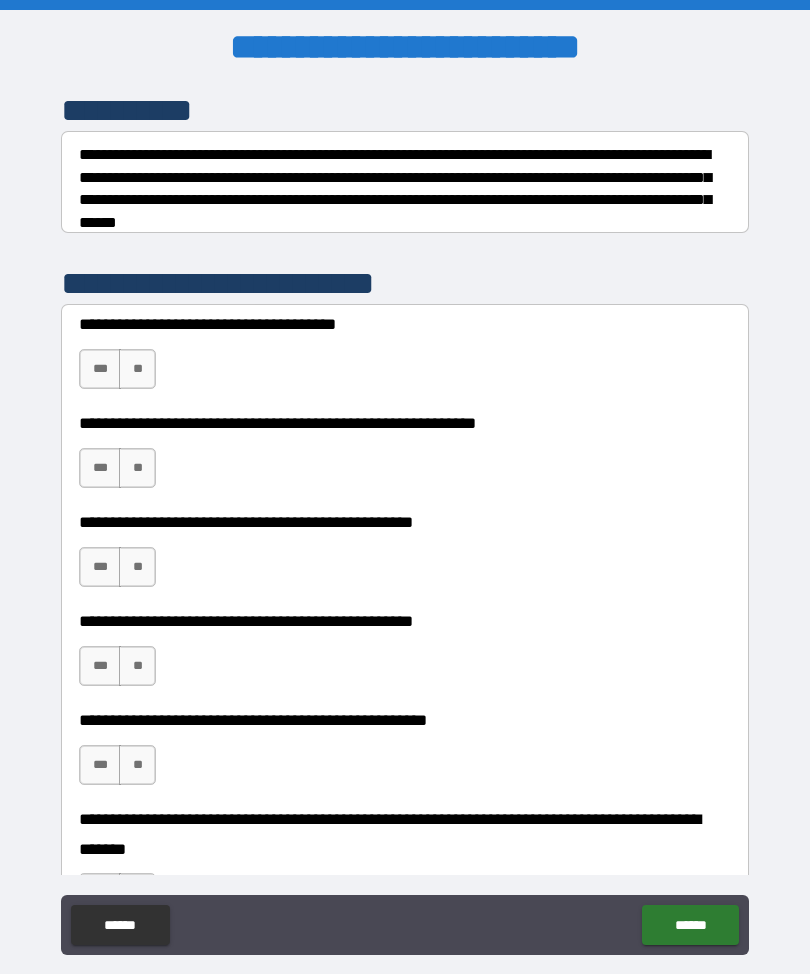 scroll, scrollTop: 279, scrollLeft: 0, axis: vertical 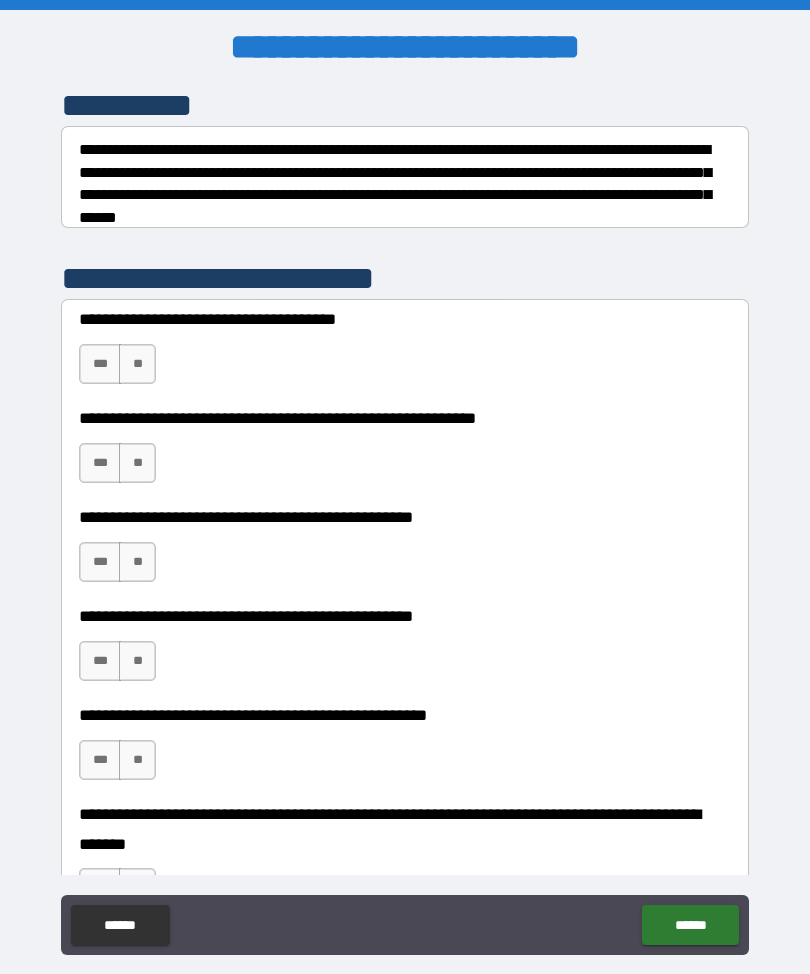 click on "**********" at bounding box center [405, 351] 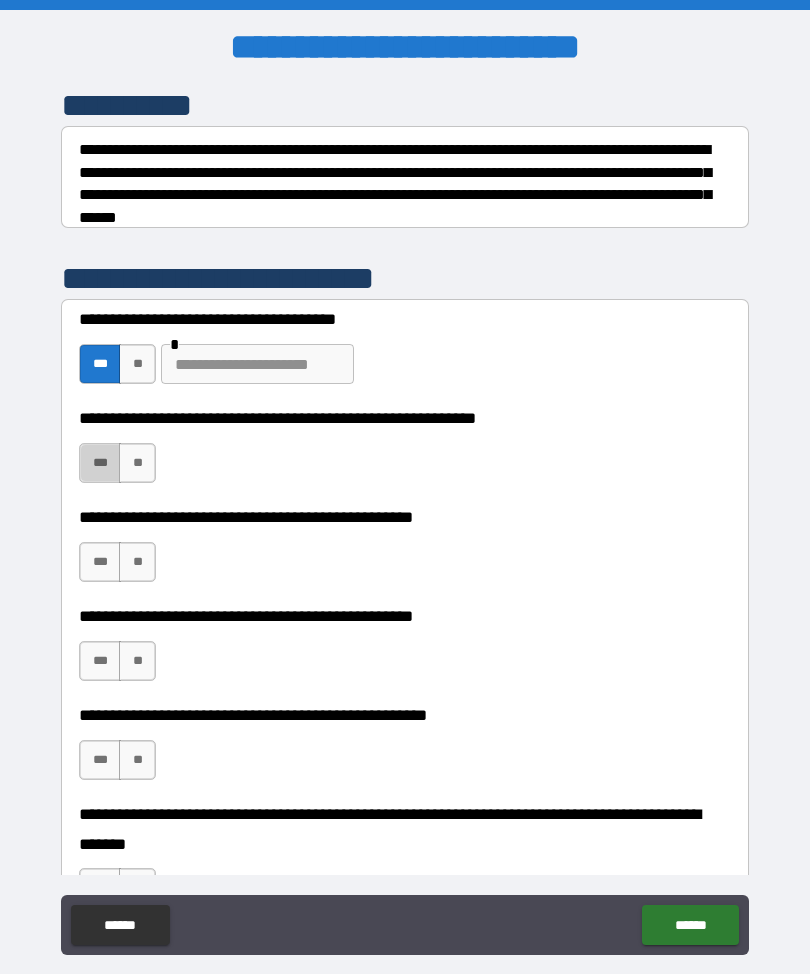 click on "***" at bounding box center (100, 463) 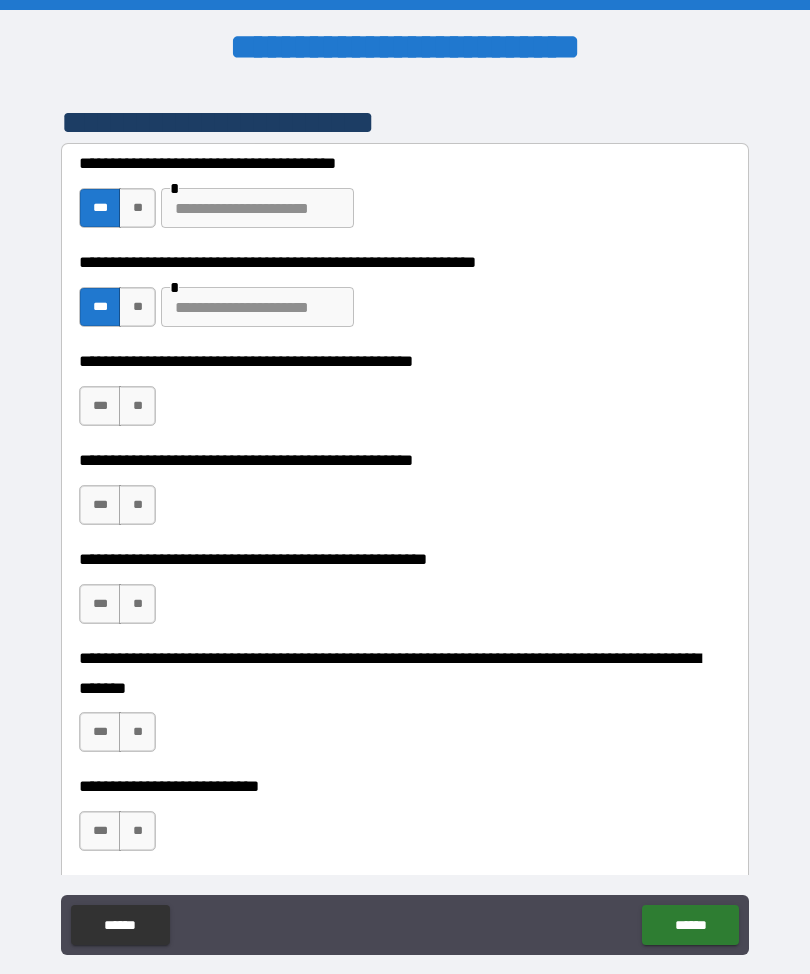 scroll, scrollTop: 436, scrollLeft: 0, axis: vertical 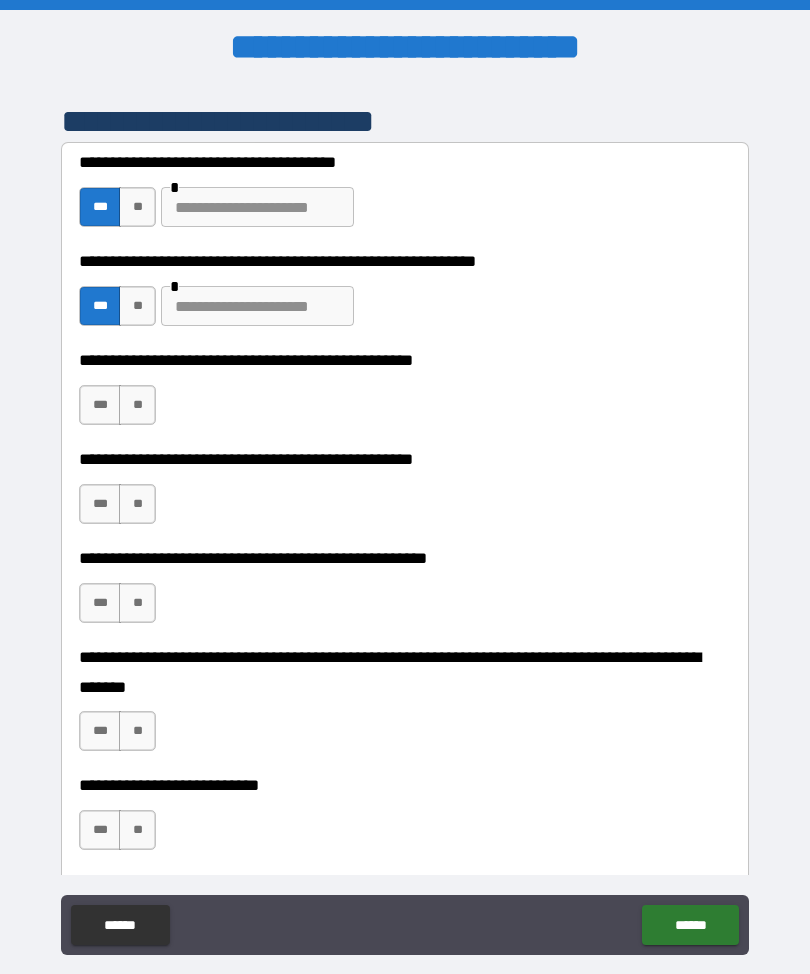 click on "**" at bounding box center (137, 405) 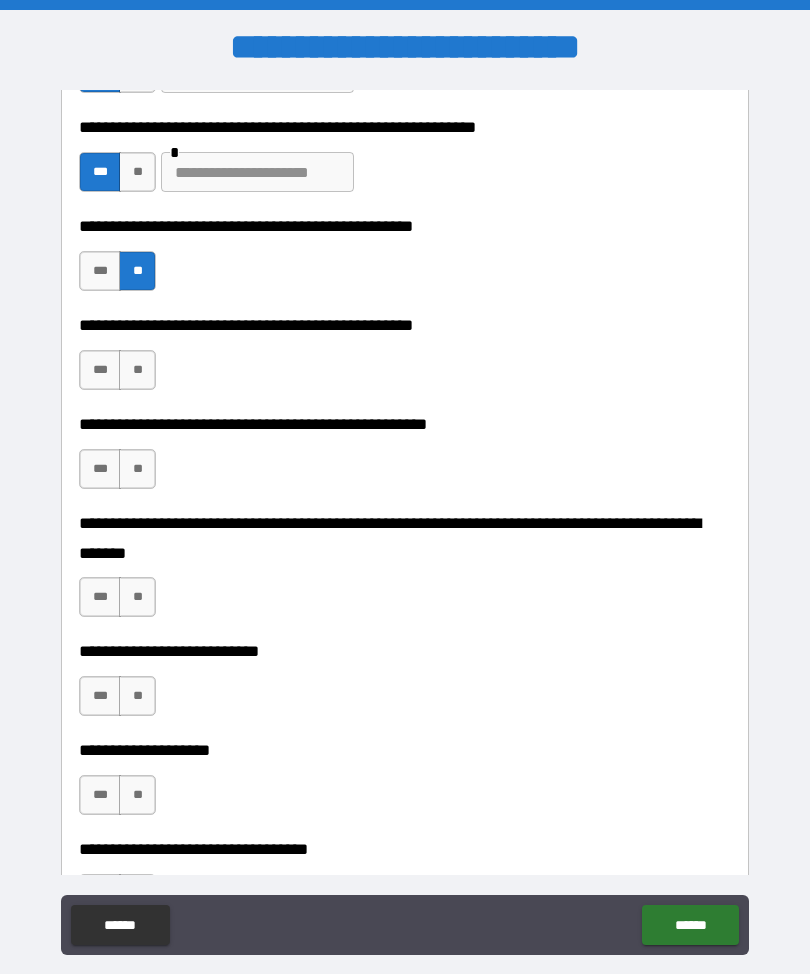 scroll, scrollTop: 582, scrollLeft: 0, axis: vertical 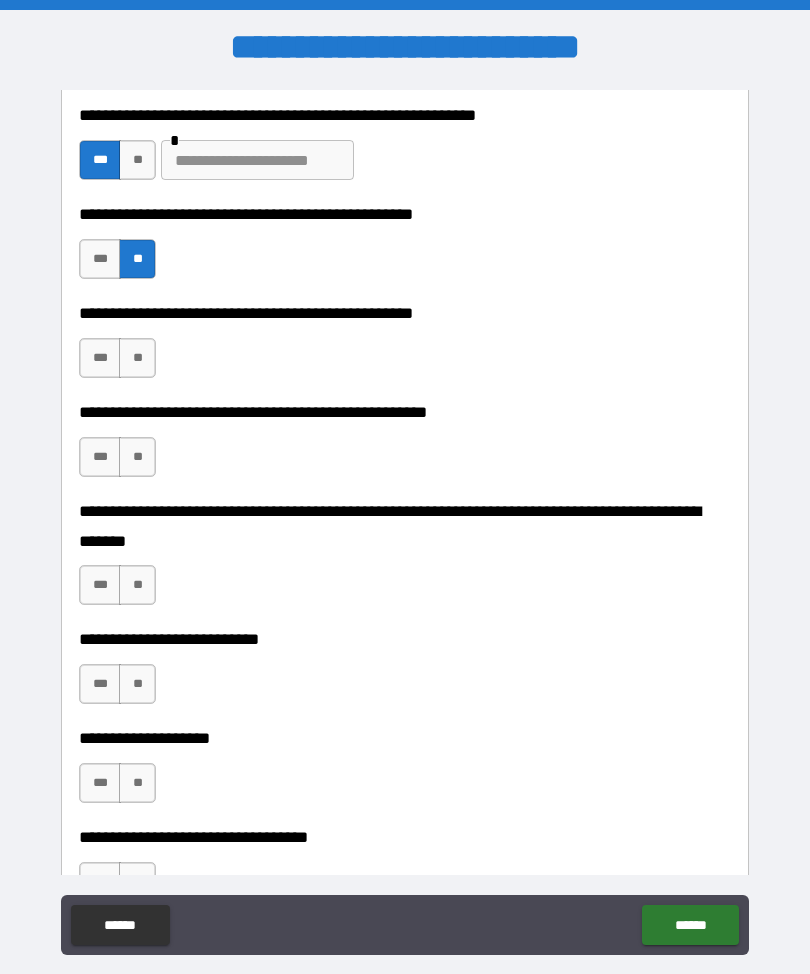 click on "***" at bounding box center (100, 358) 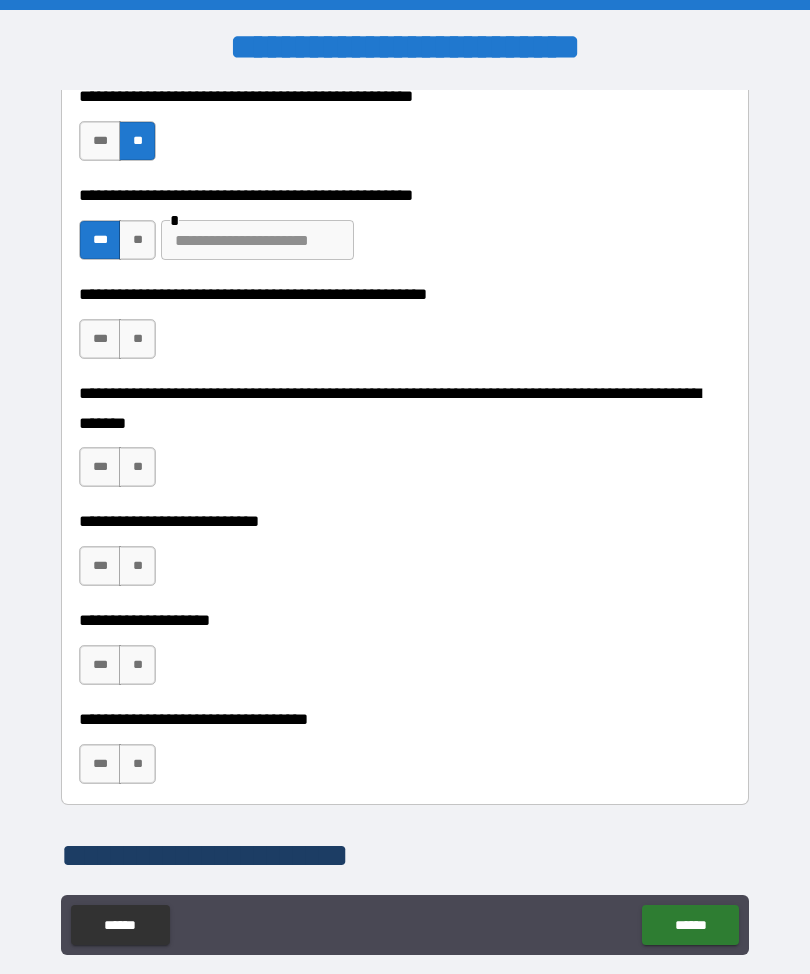 scroll, scrollTop: 701, scrollLeft: 0, axis: vertical 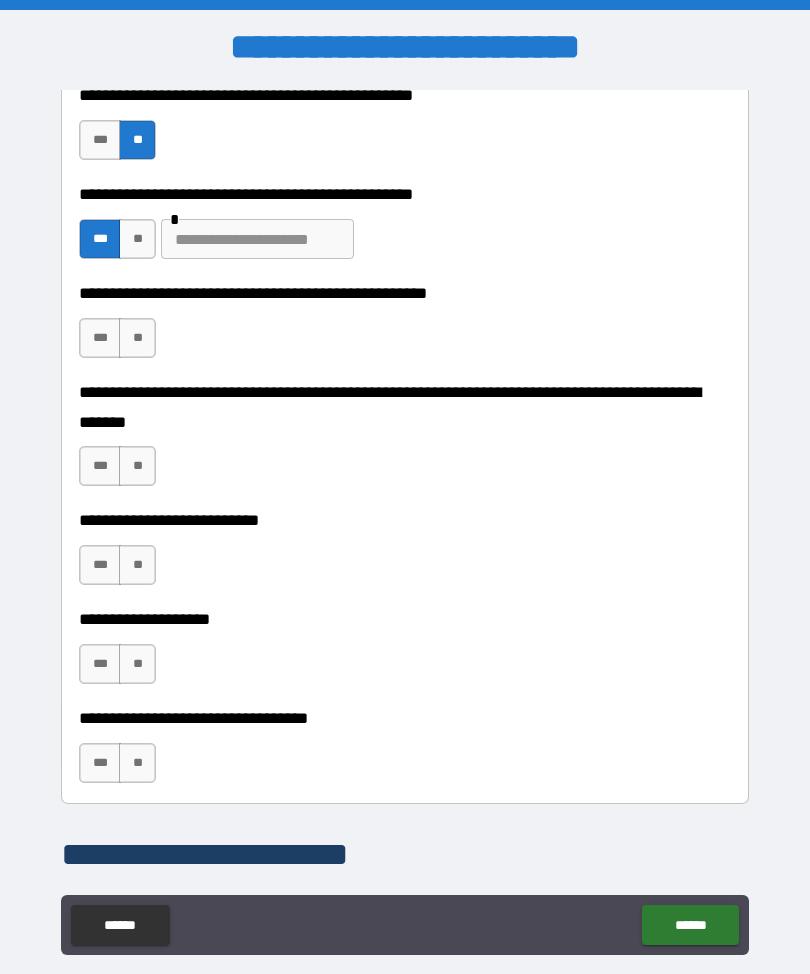 click on "**" at bounding box center (137, 338) 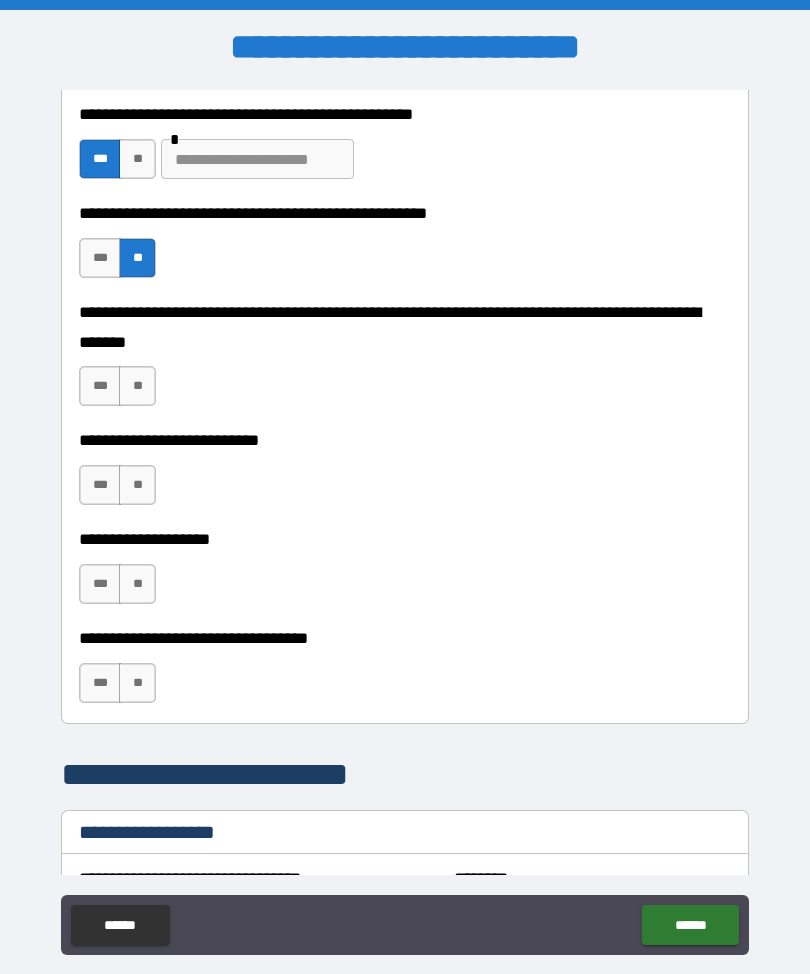 scroll, scrollTop: 788, scrollLeft: 0, axis: vertical 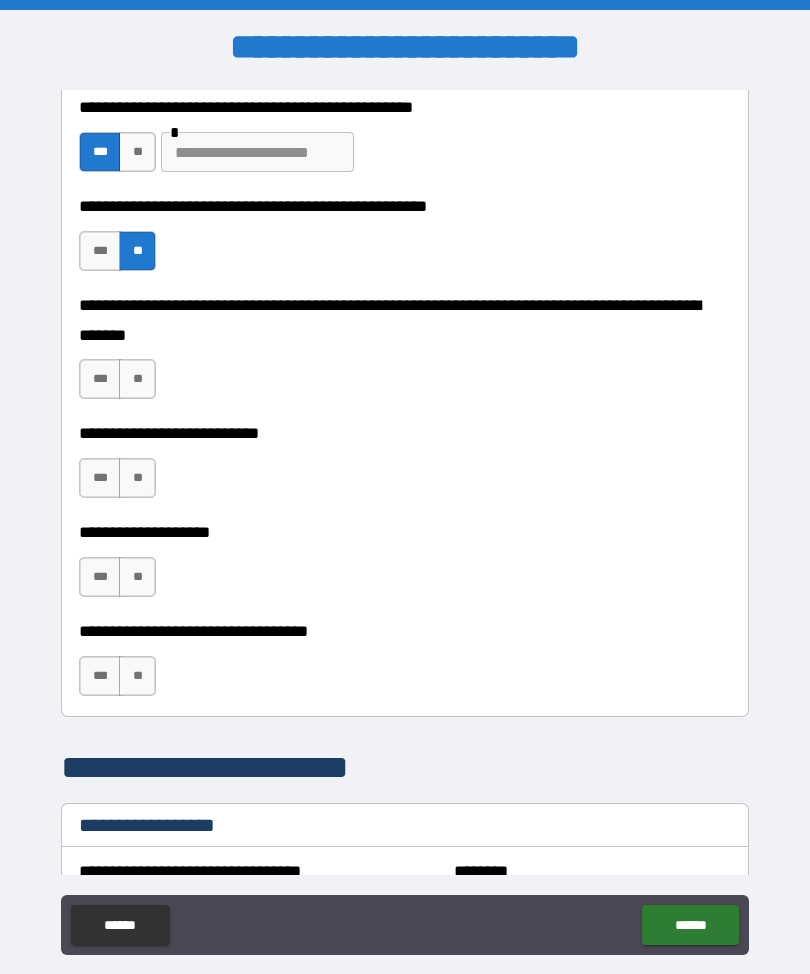 click on "***" at bounding box center [100, 379] 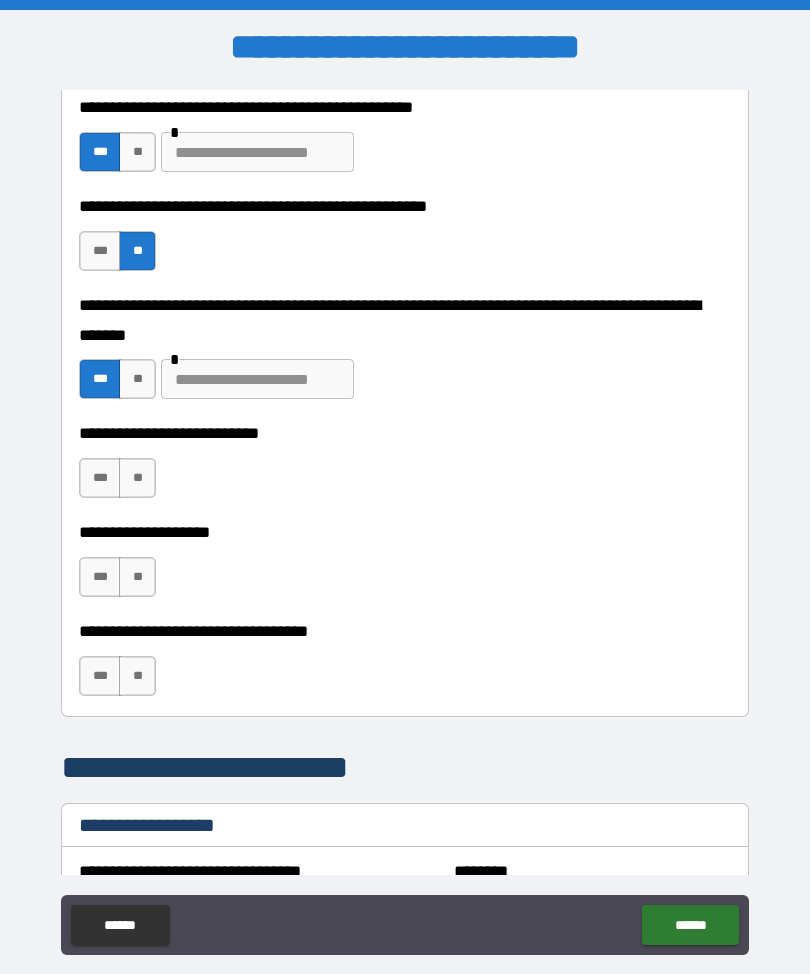 click on "**" at bounding box center (137, 478) 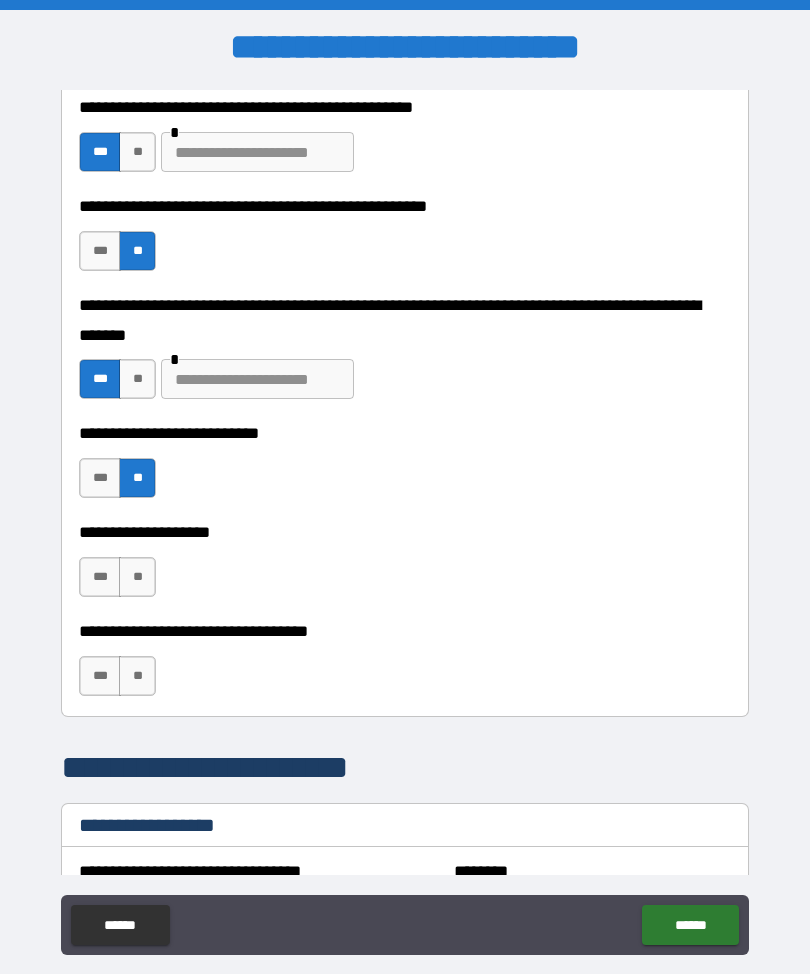 click on "**" at bounding box center [137, 577] 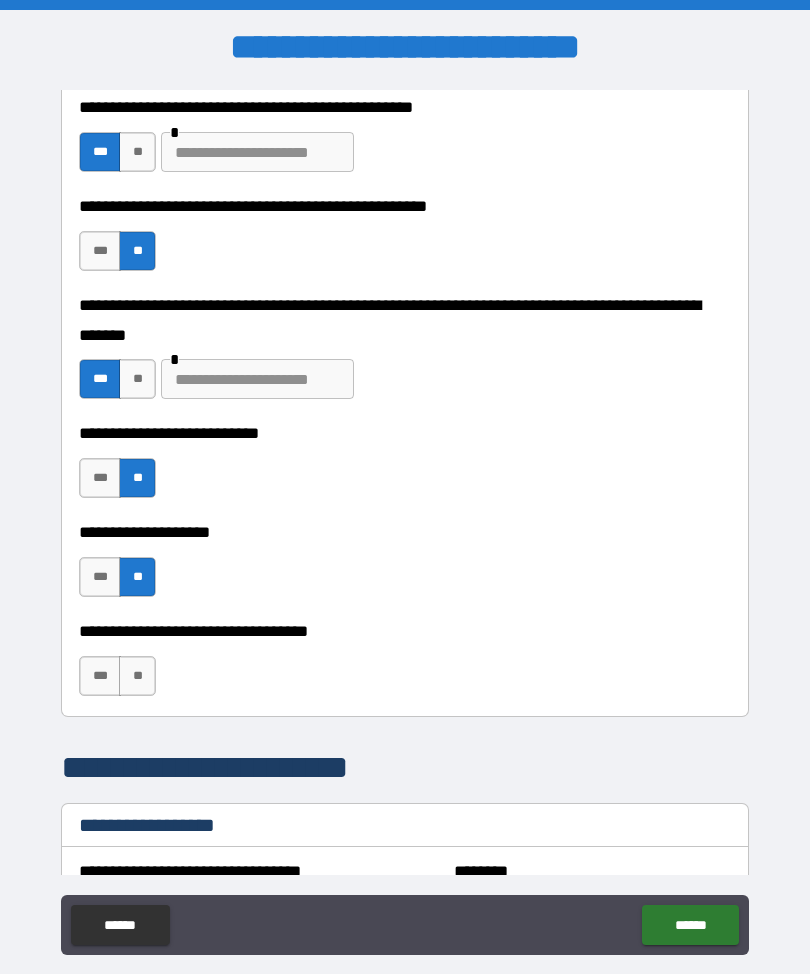 click on "**" at bounding box center [137, 676] 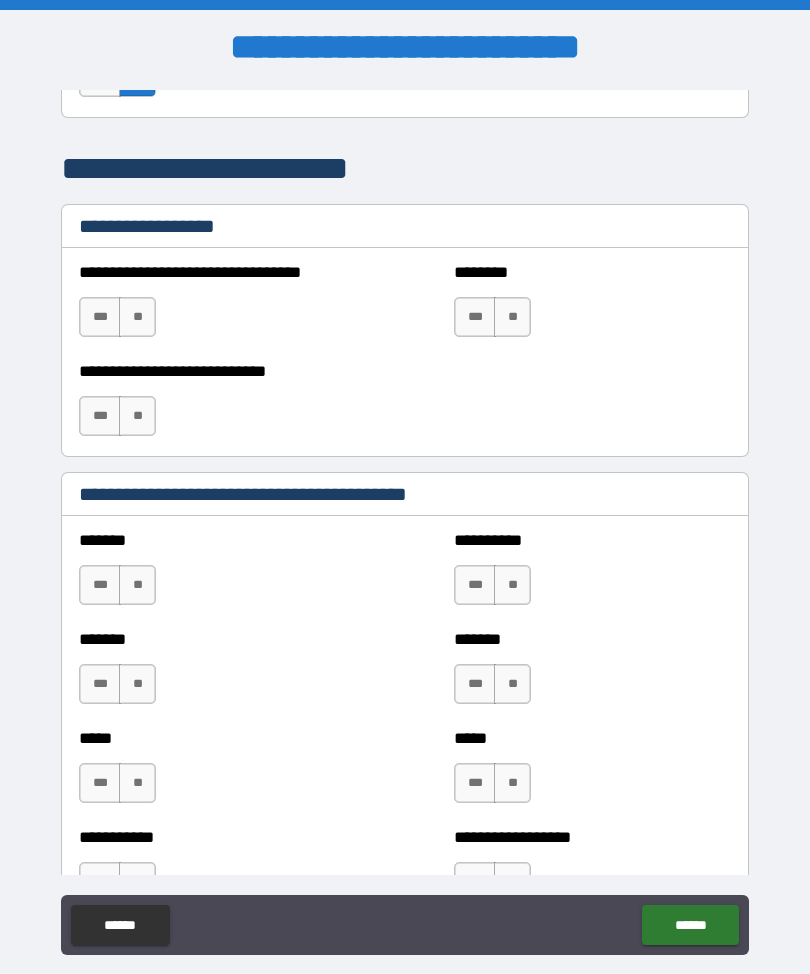scroll, scrollTop: 1396, scrollLeft: 0, axis: vertical 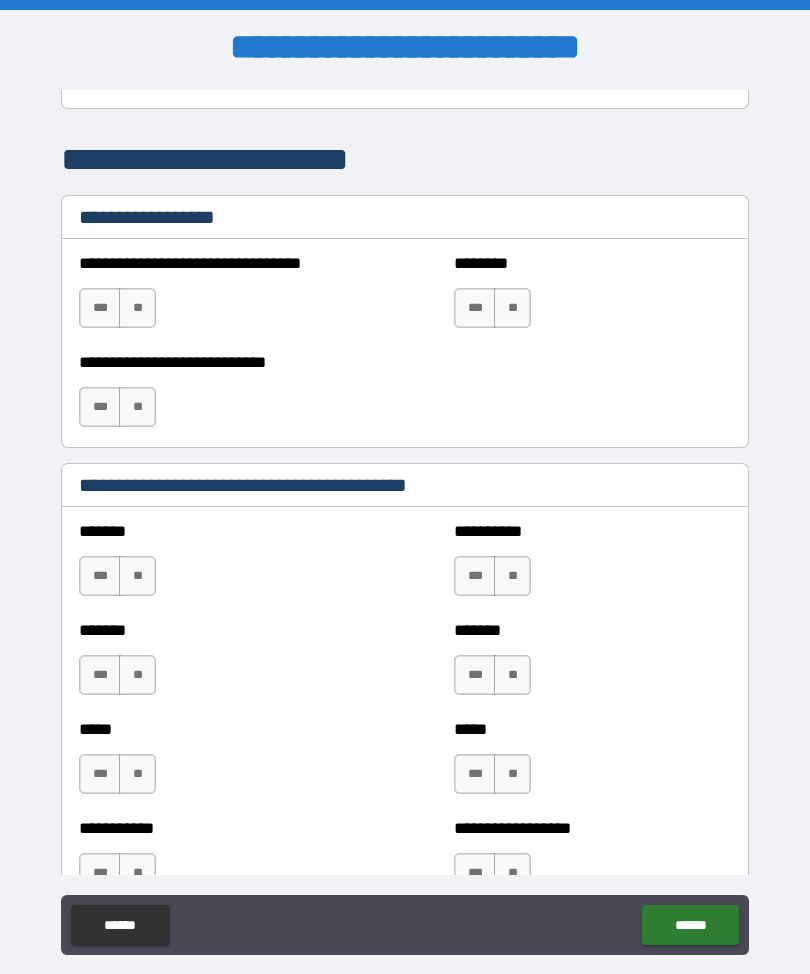 click on "**" at bounding box center [512, 308] 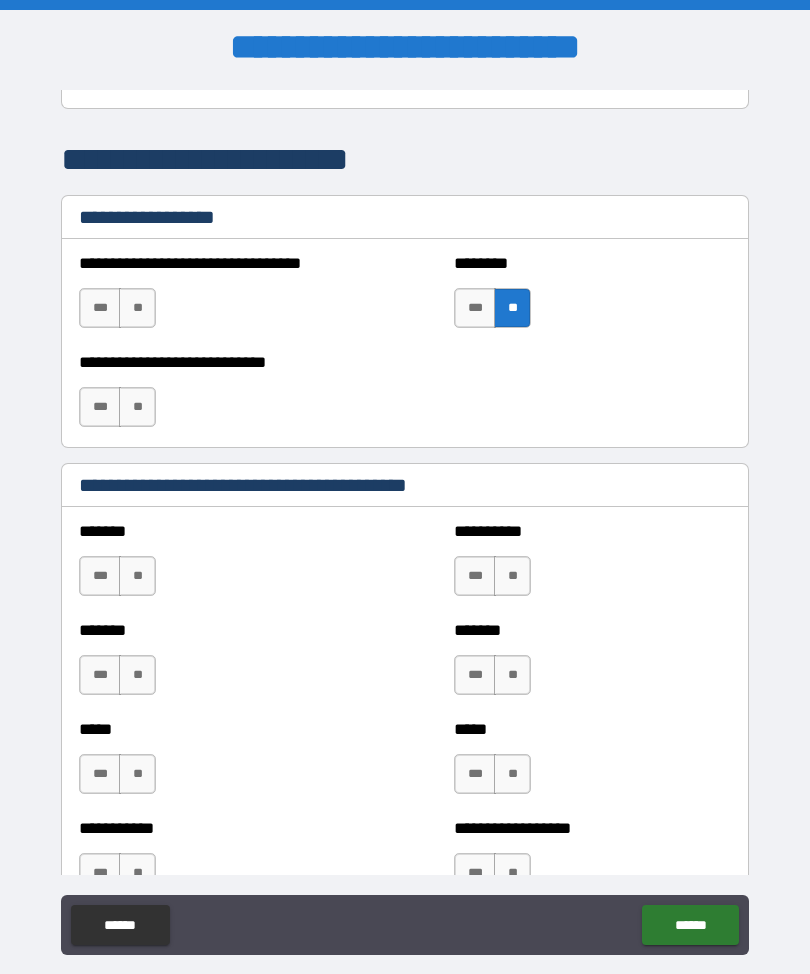 click on "**" at bounding box center [137, 308] 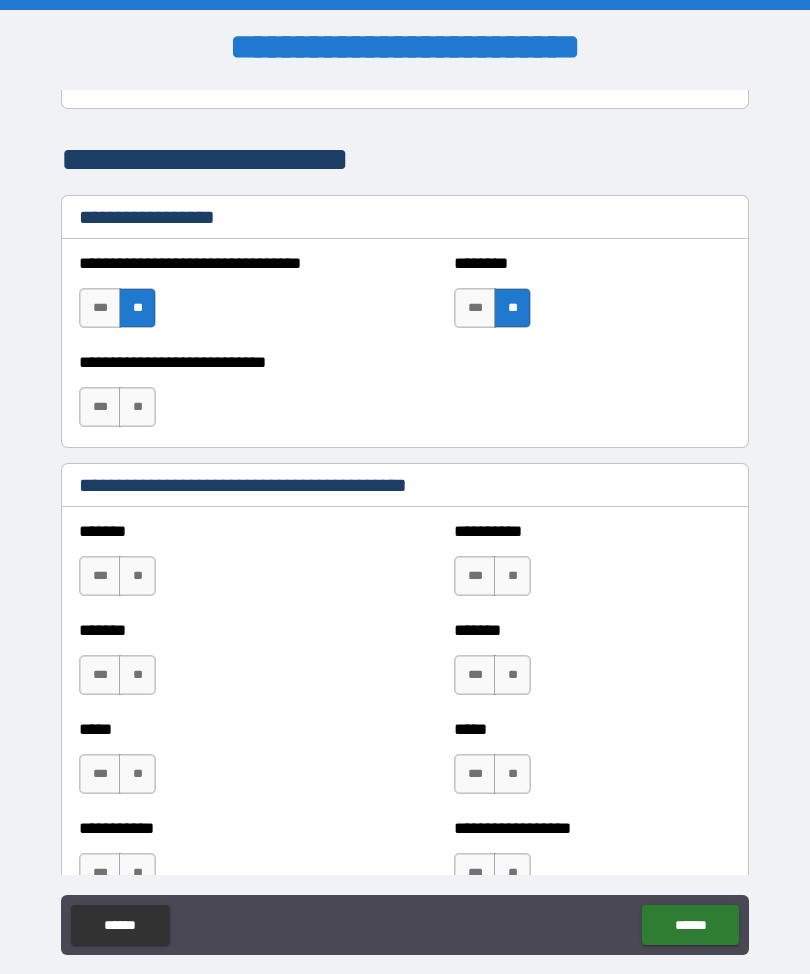 click on "**" at bounding box center [137, 407] 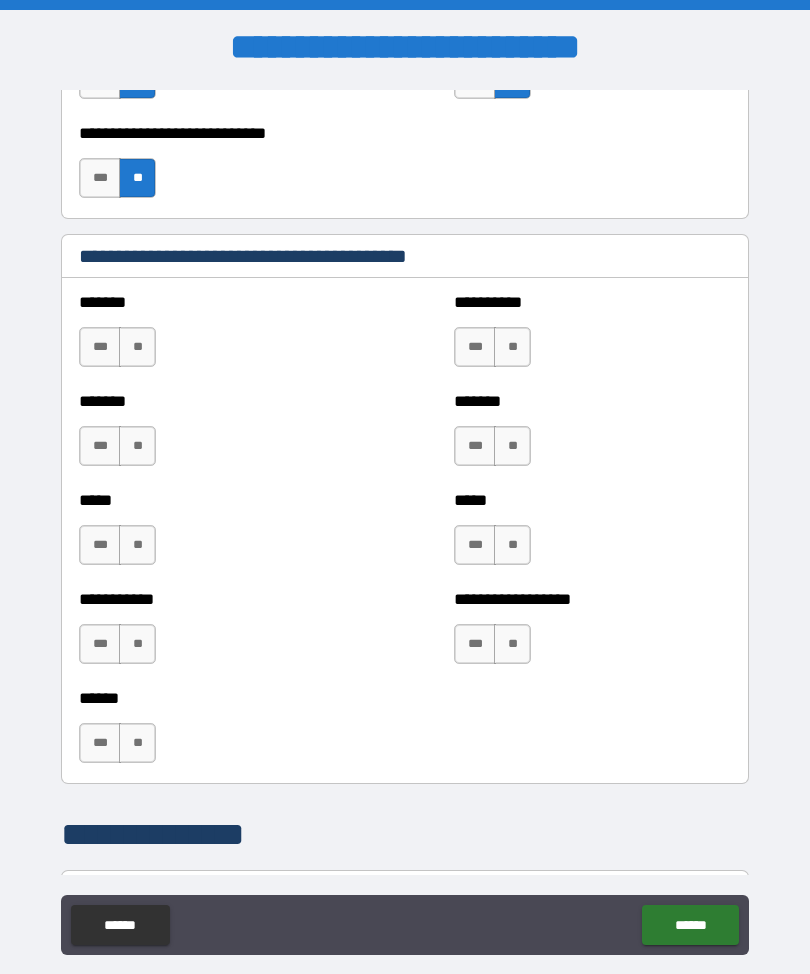 scroll, scrollTop: 1628, scrollLeft: 0, axis: vertical 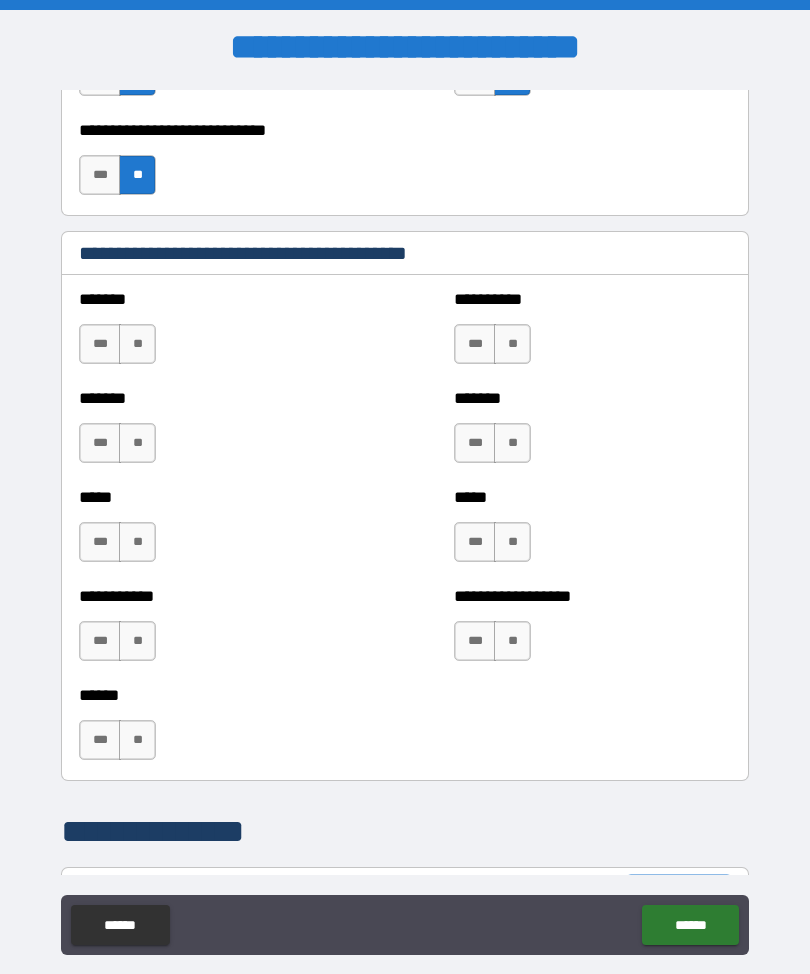 click on "***" at bounding box center (100, 443) 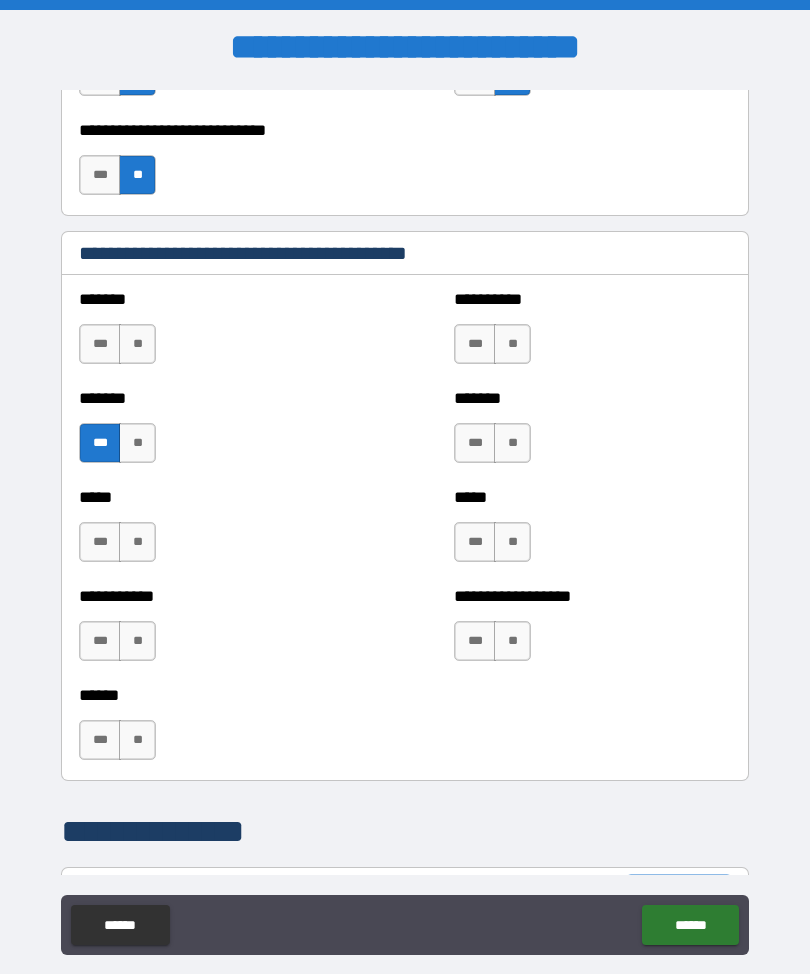 click on "**" at bounding box center [512, 344] 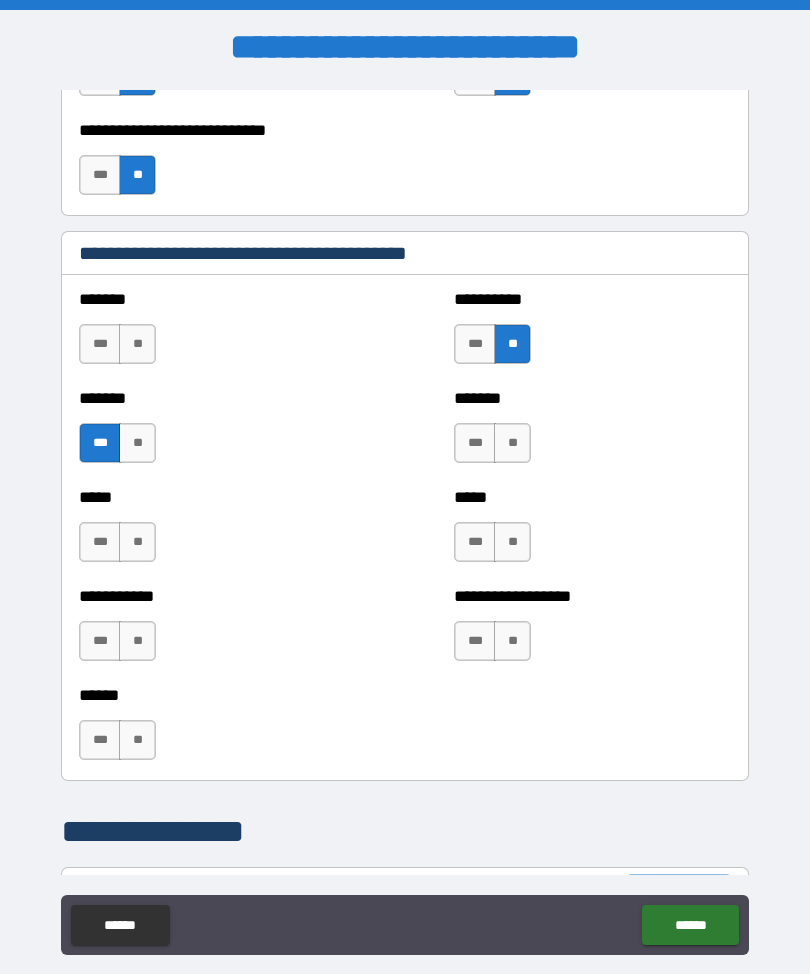 click on "**" at bounding box center (512, 443) 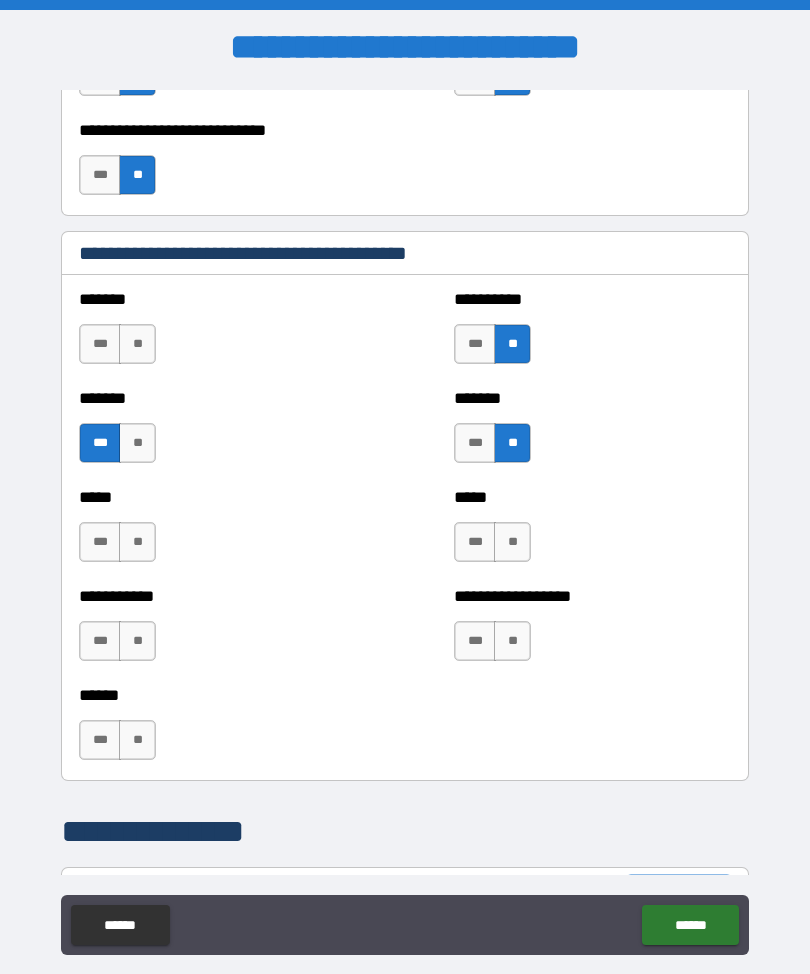 click on "**" at bounding box center [512, 542] 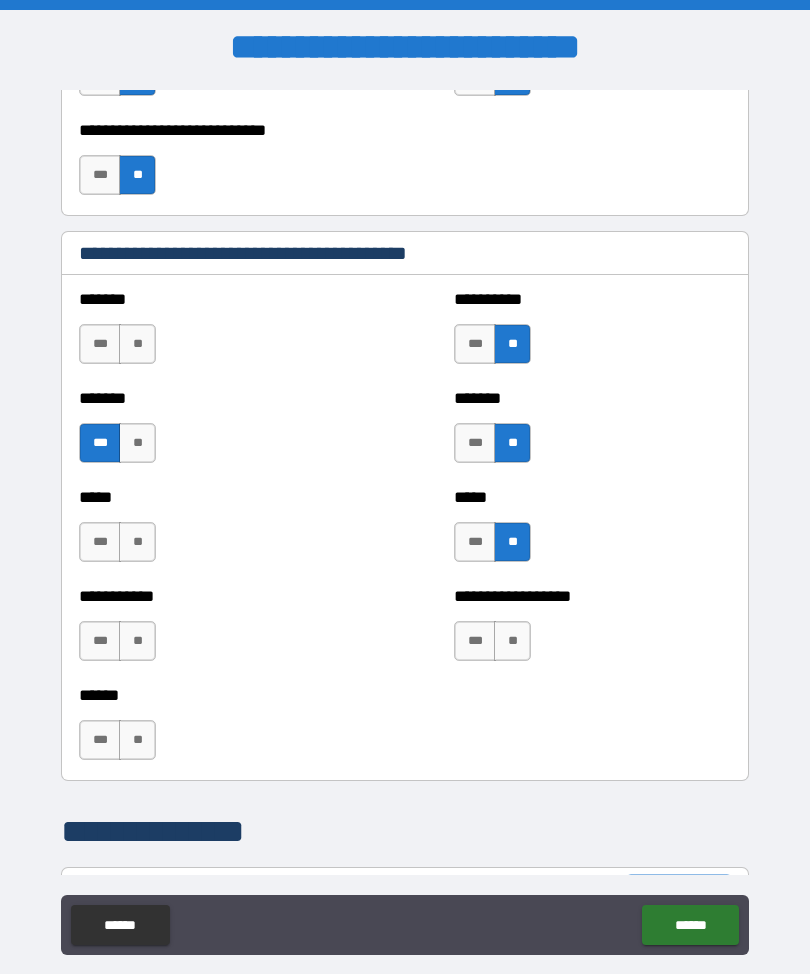 click on "**" at bounding box center (512, 641) 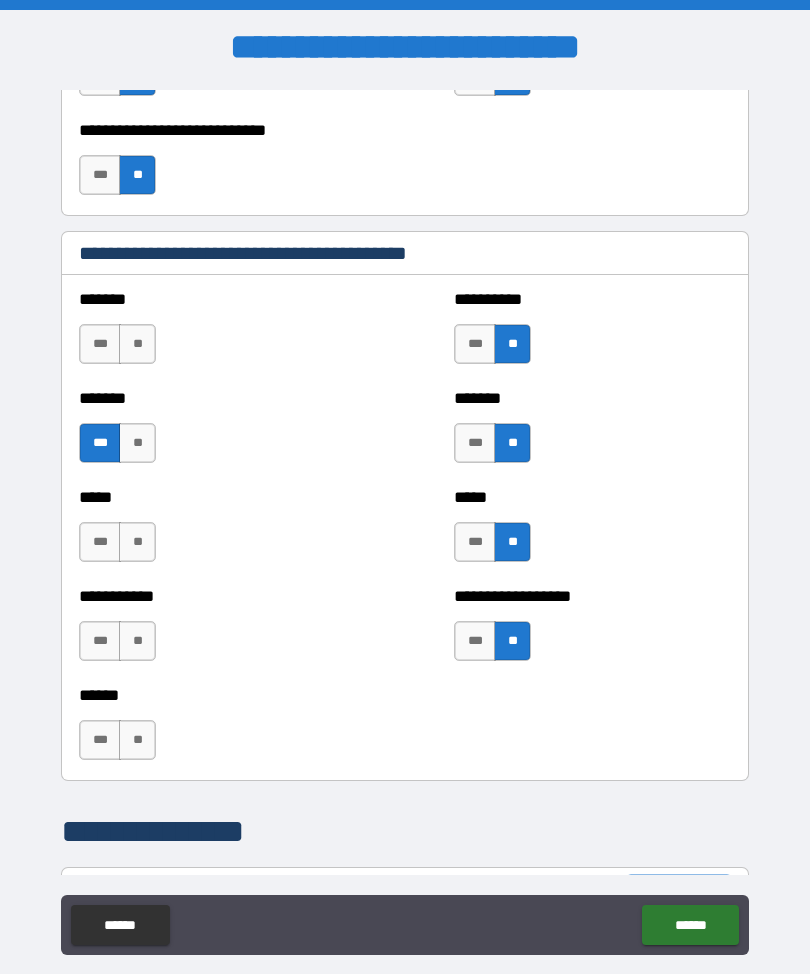 click on "**" at bounding box center [137, 740] 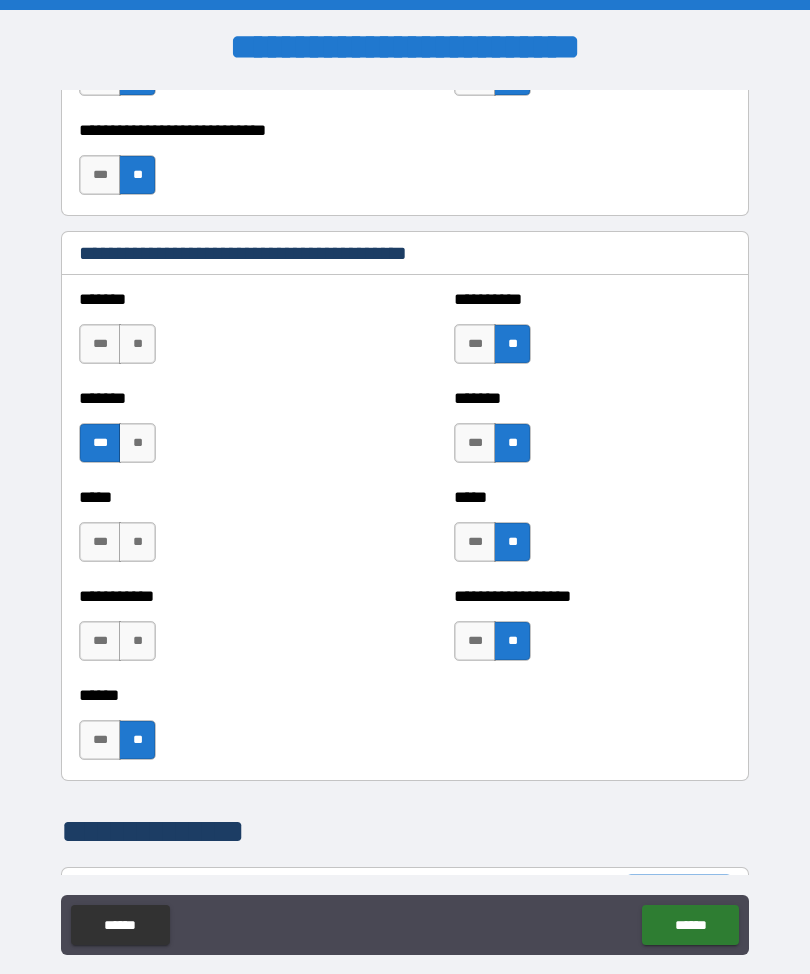 click on "**" at bounding box center [137, 641] 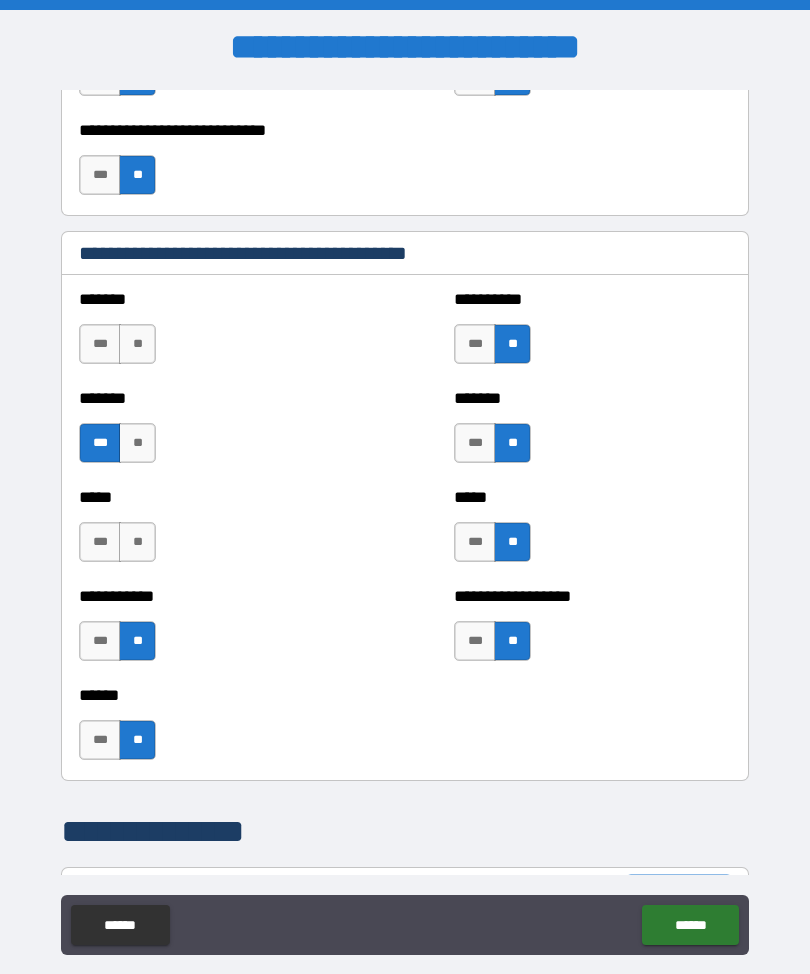 click on "**" at bounding box center [137, 542] 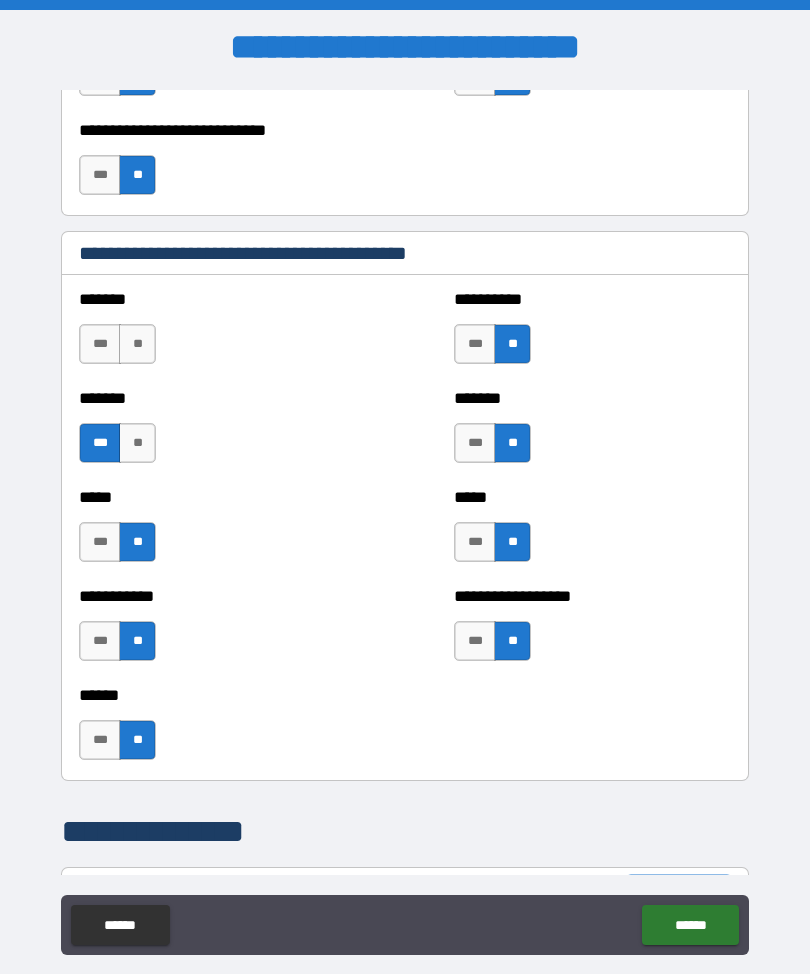 click on "**" at bounding box center (137, 344) 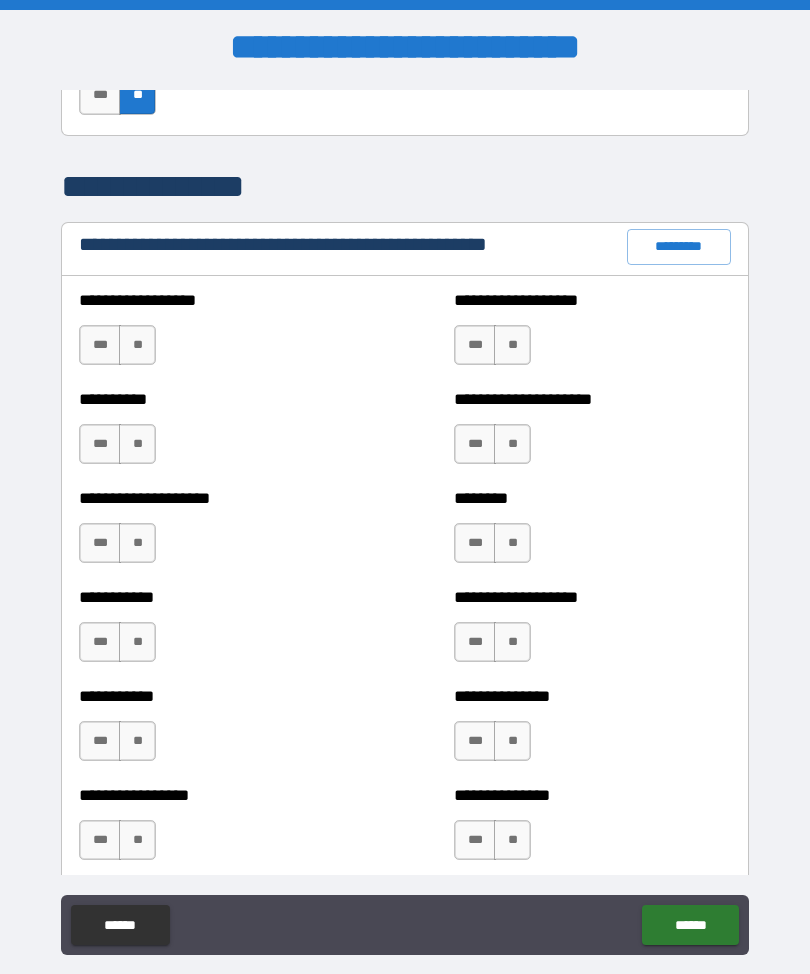 scroll, scrollTop: 2275, scrollLeft: 0, axis: vertical 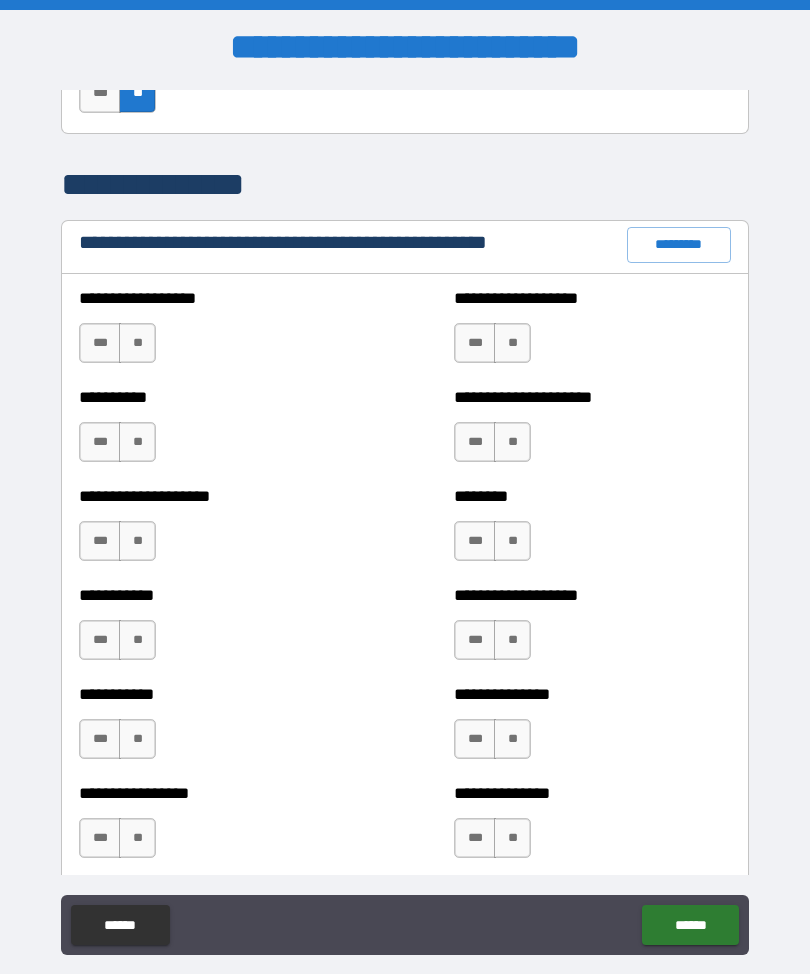 click on "*********" at bounding box center (679, 245) 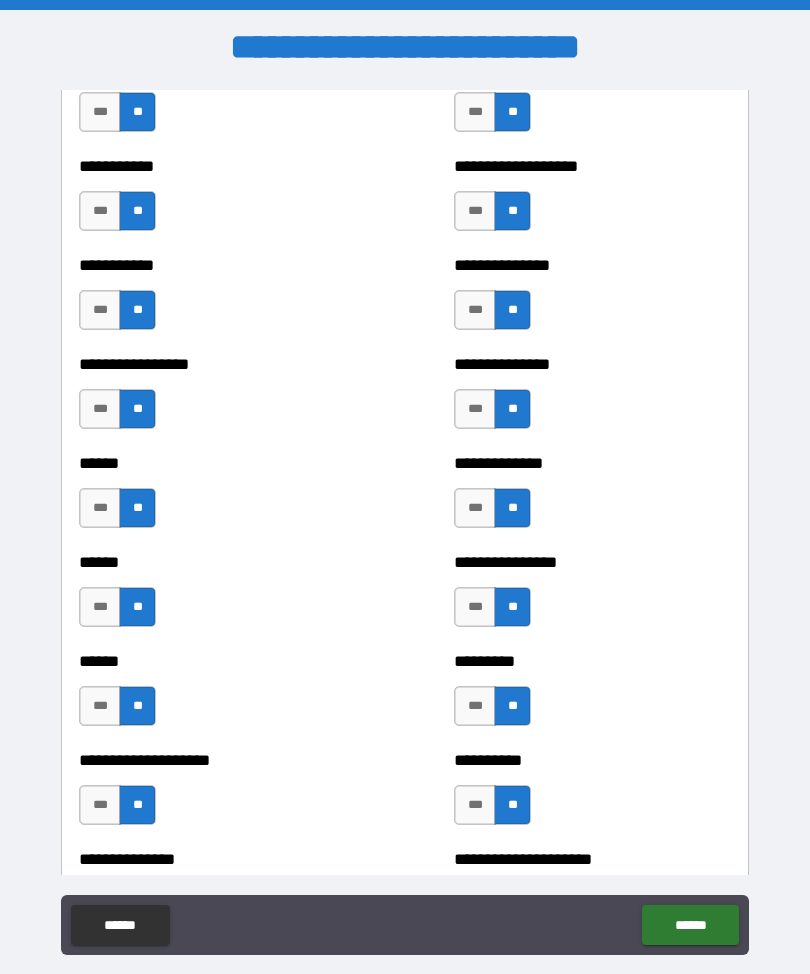 scroll, scrollTop: 2711, scrollLeft: 0, axis: vertical 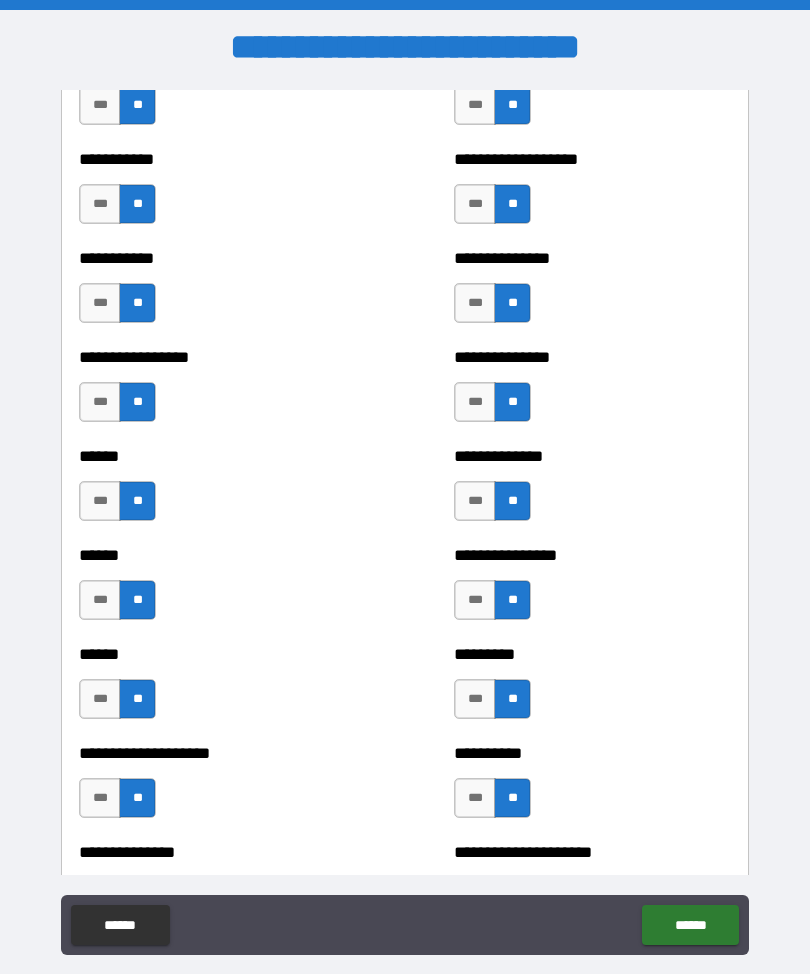 click on "**********" at bounding box center [405, 522] 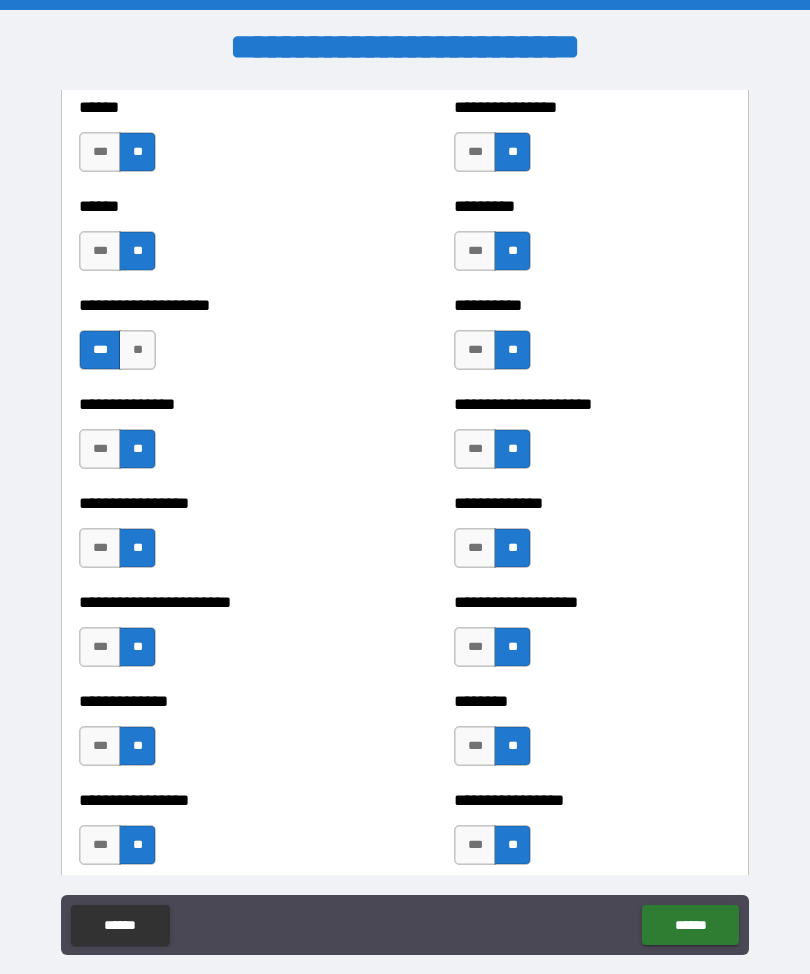 scroll, scrollTop: 3162, scrollLeft: 0, axis: vertical 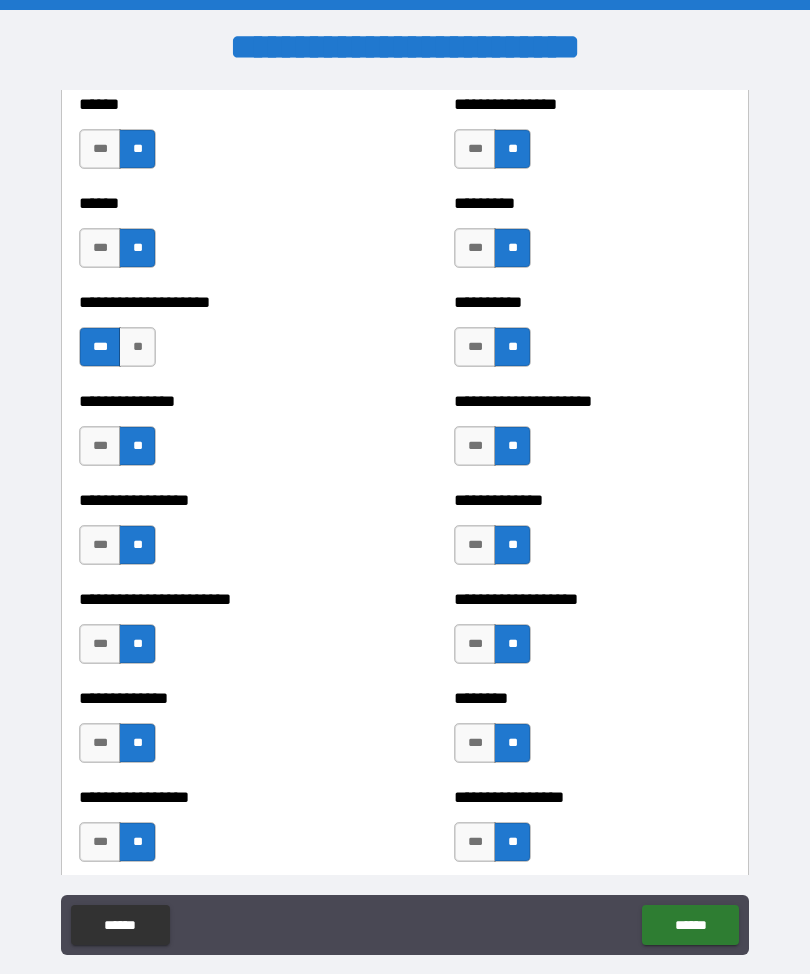 click on "***" at bounding box center [475, 743] 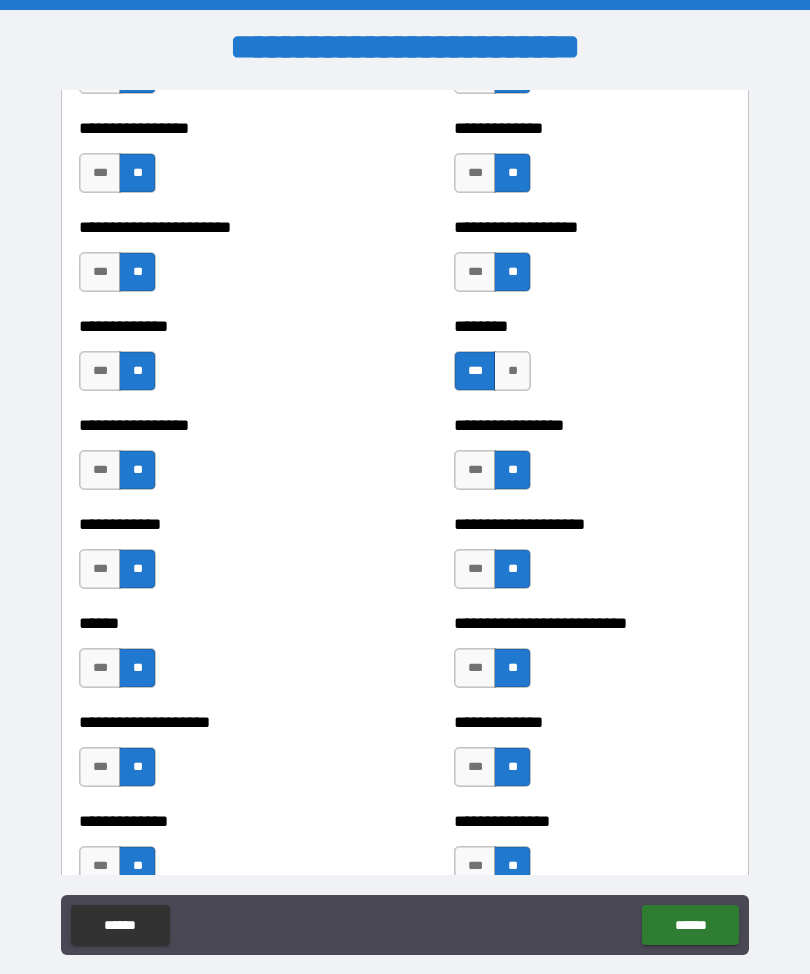 scroll, scrollTop: 3532, scrollLeft: 0, axis: vertical 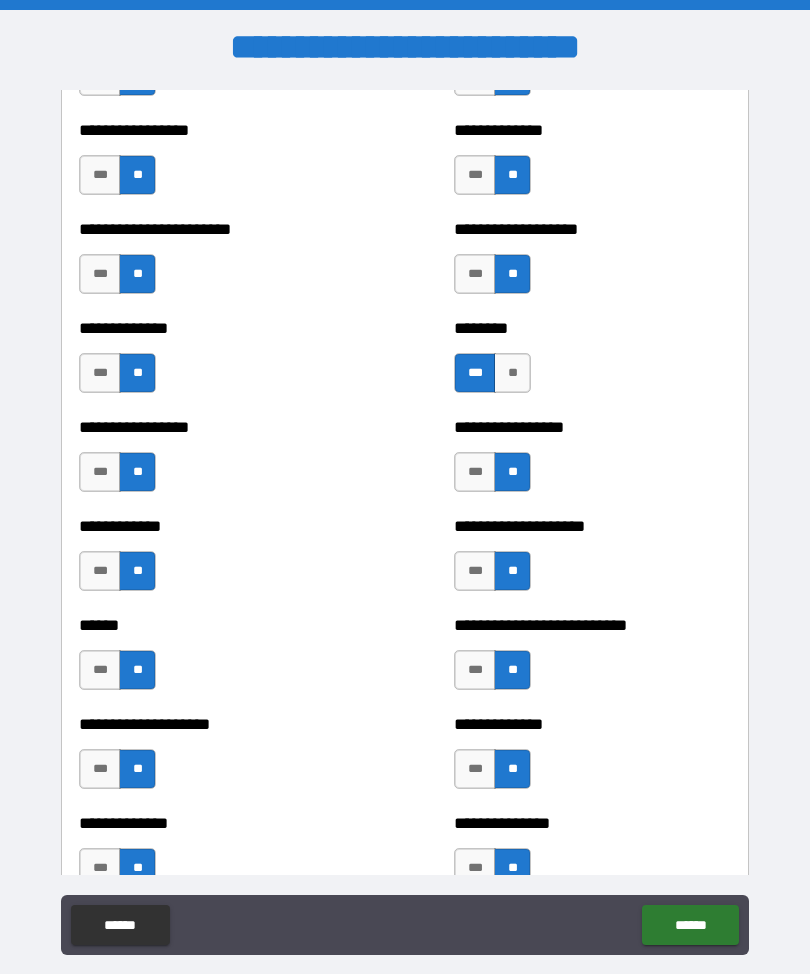 click on "**********" at bounding box center (405, 522) 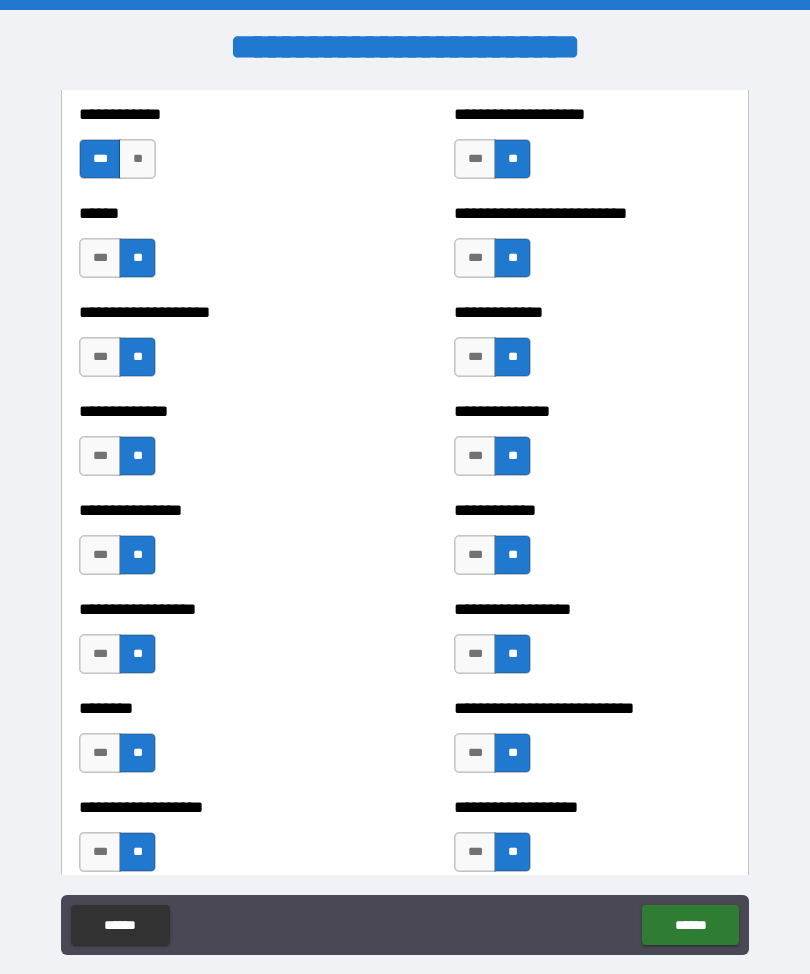 scroll, scrollTop: 3943, scrollLeft: 0, axis: vertical 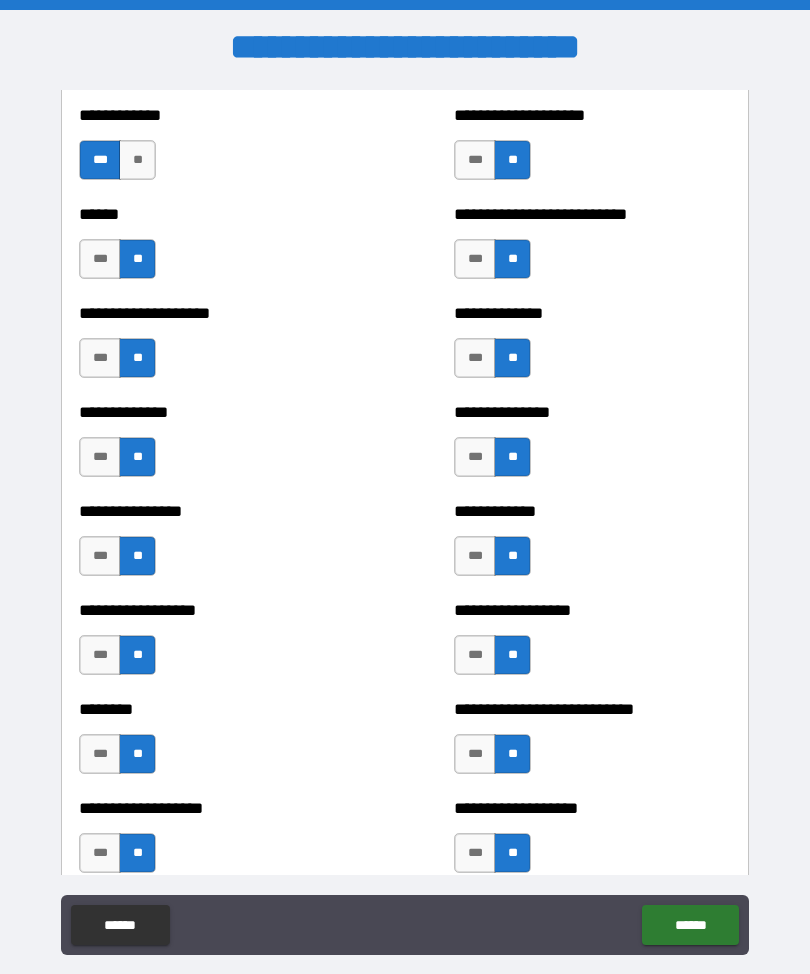 click on "**********" at bounding box center [217, 348] 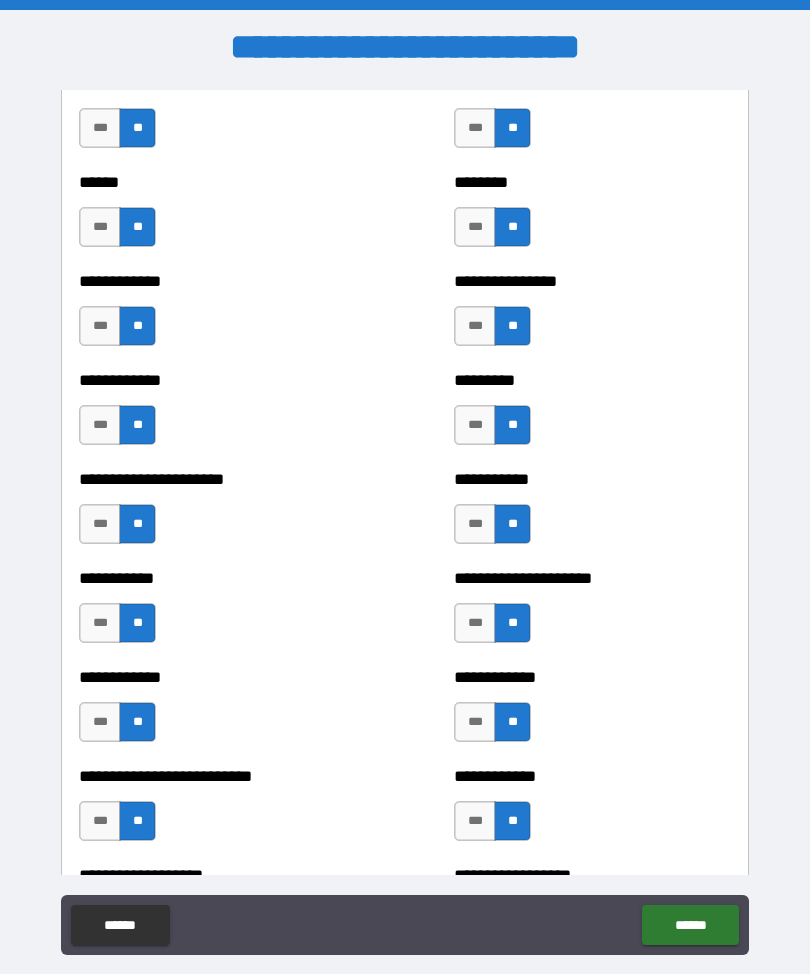 scroll, scrollTop: 4982, scrollLeft: 0, axis: vertical 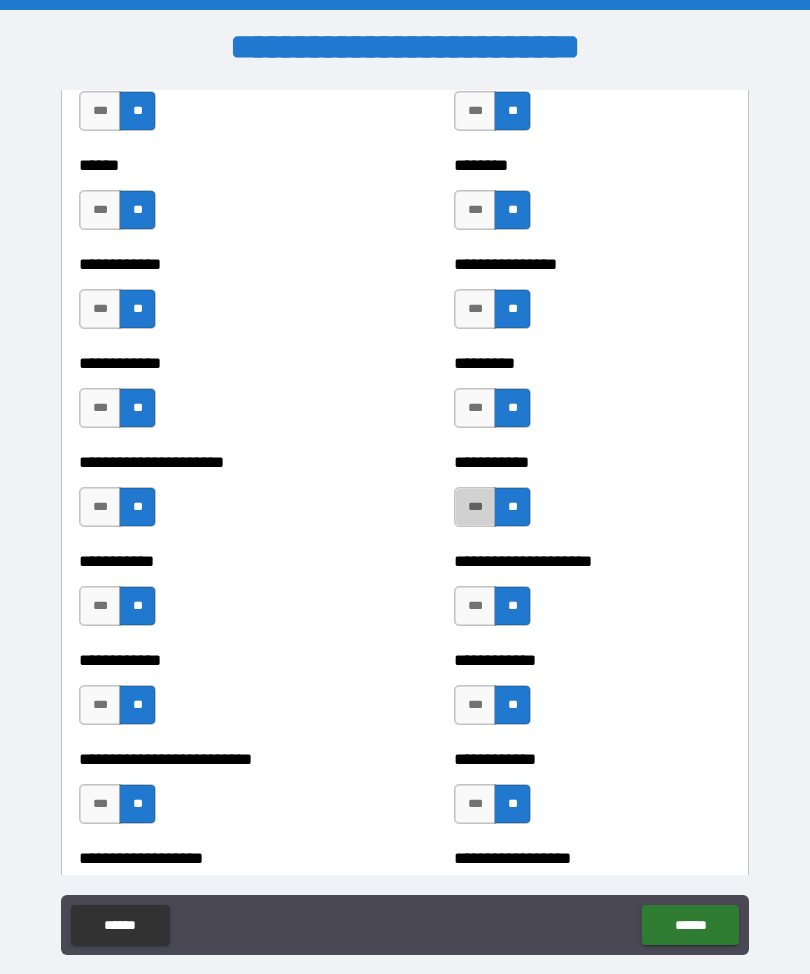 click on "***" at bounding box center (475, 507) 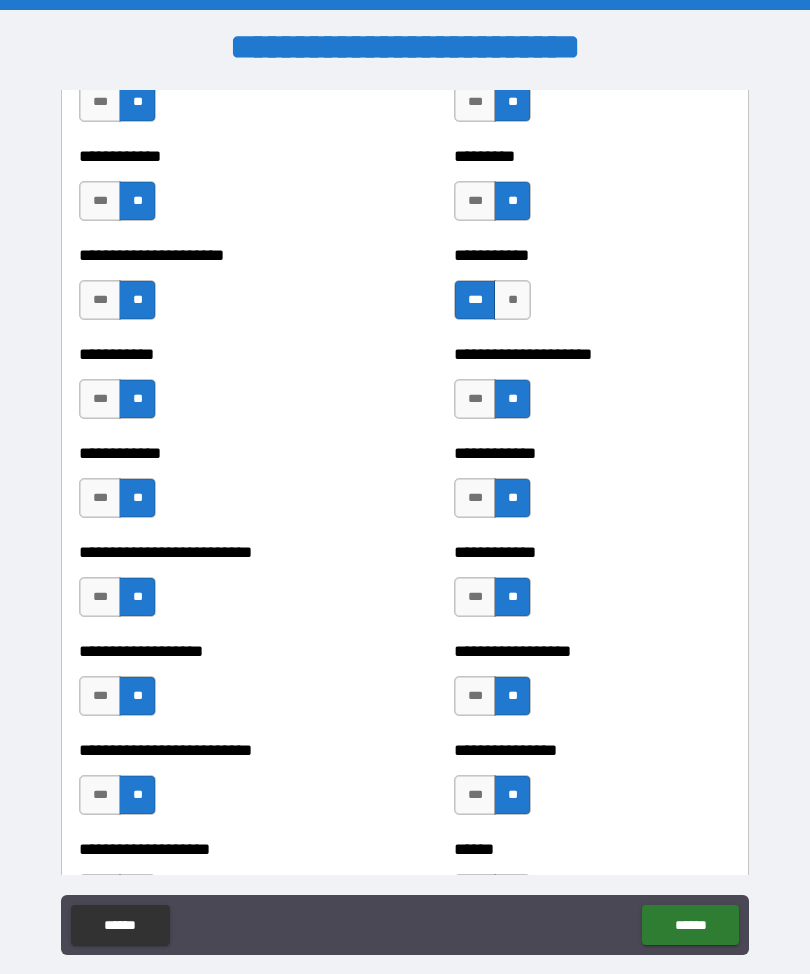 scroll, scrollTop: 5197, scrollLeft: 0, axis: vertical 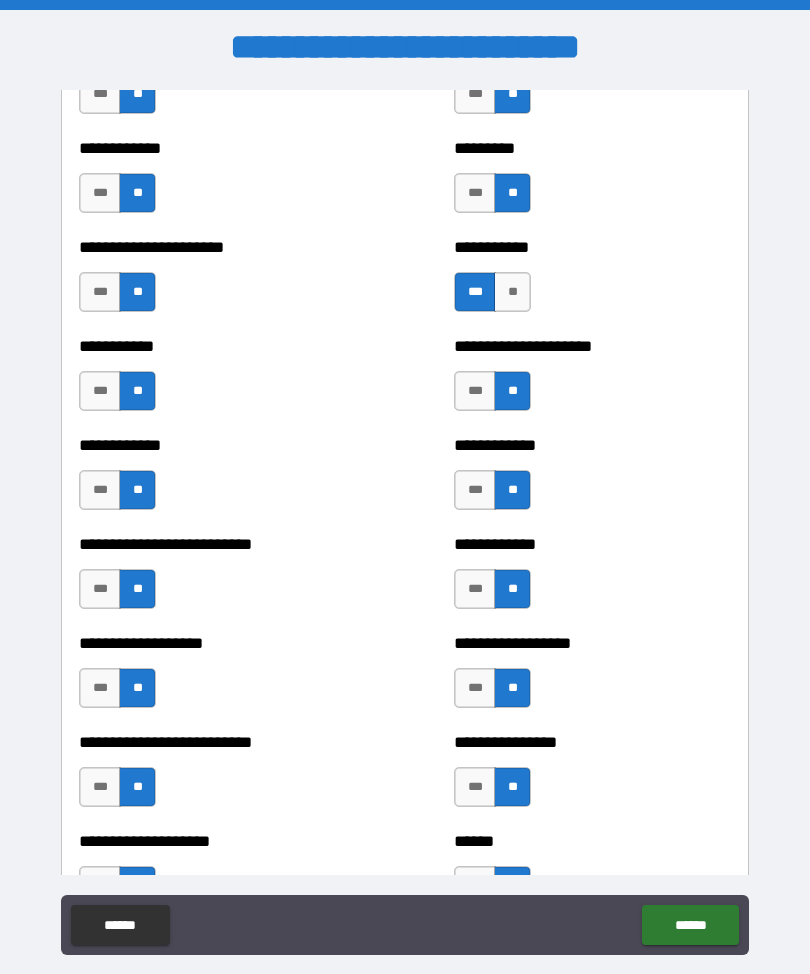 click on "**********" at bounding box center (405, 522) 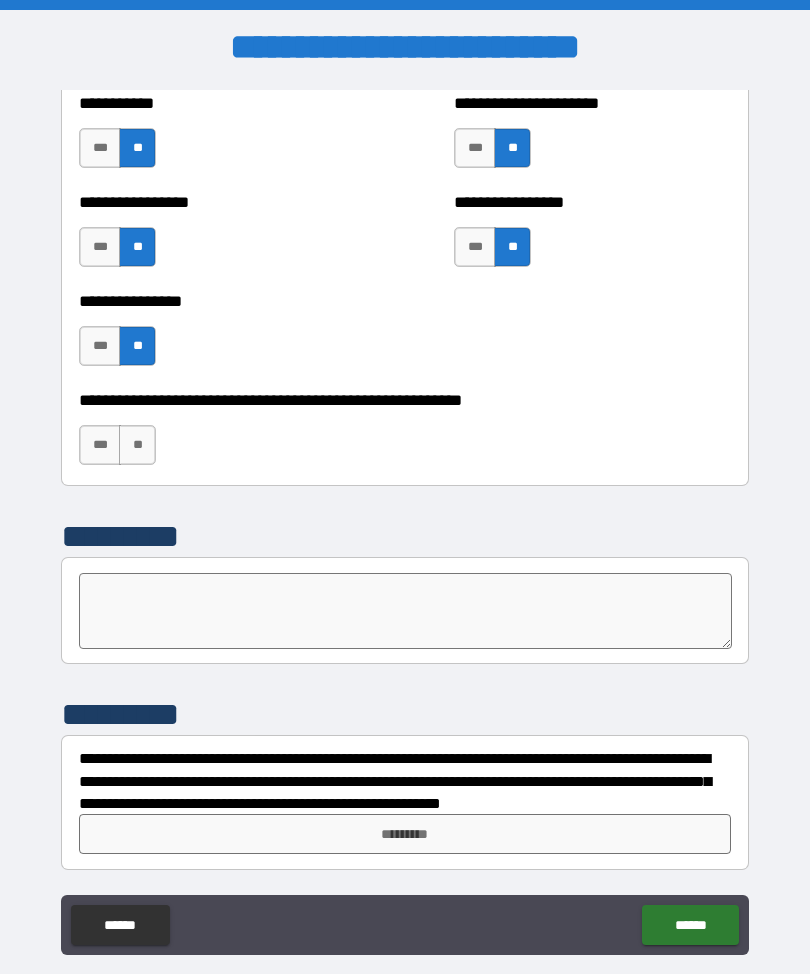 scroll, scrollTop: 6034, scrollLeft: 0, axis: vertical 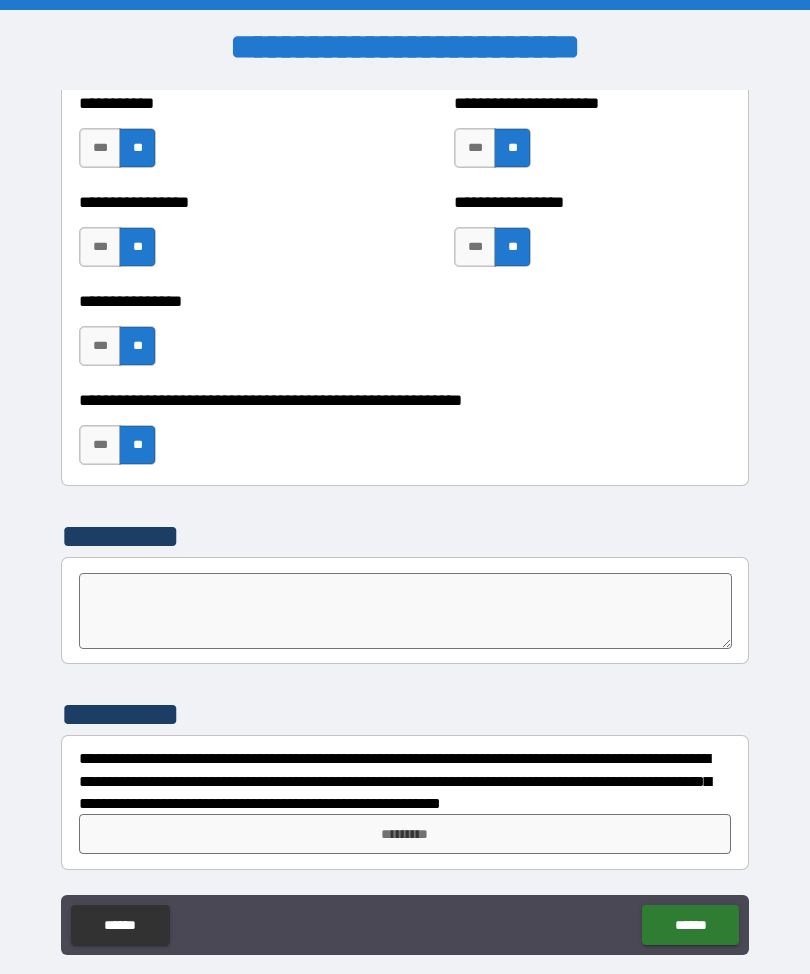 click on "**********" at bounding box center [405, 777] 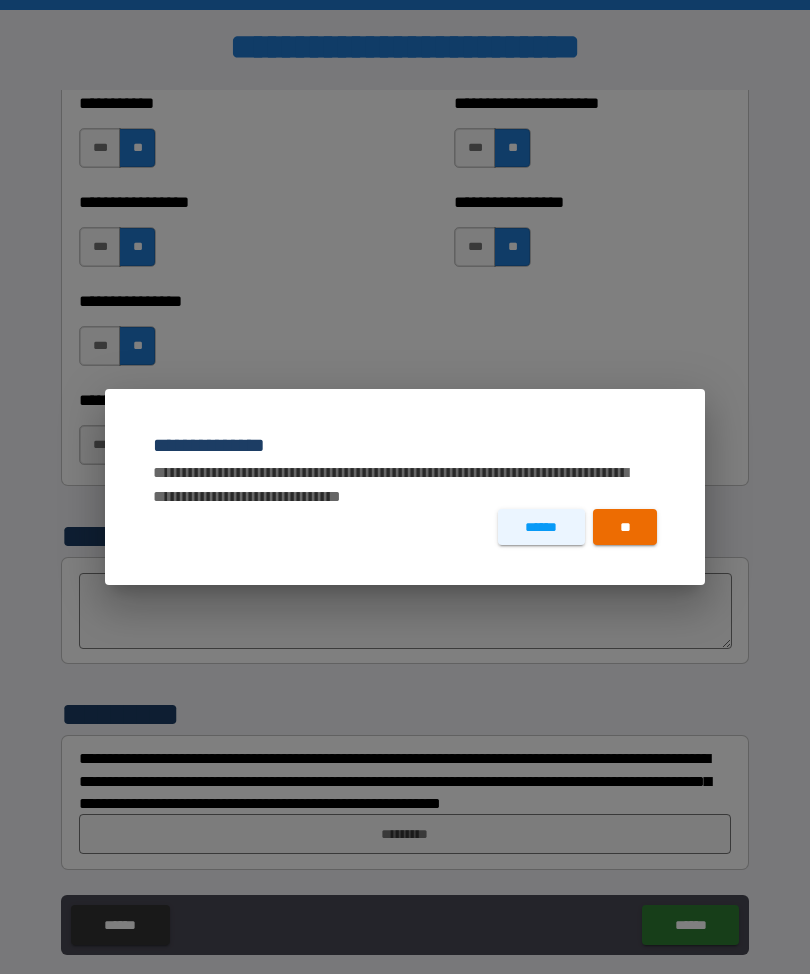 click on "**********" at bounding box center [405, 487] 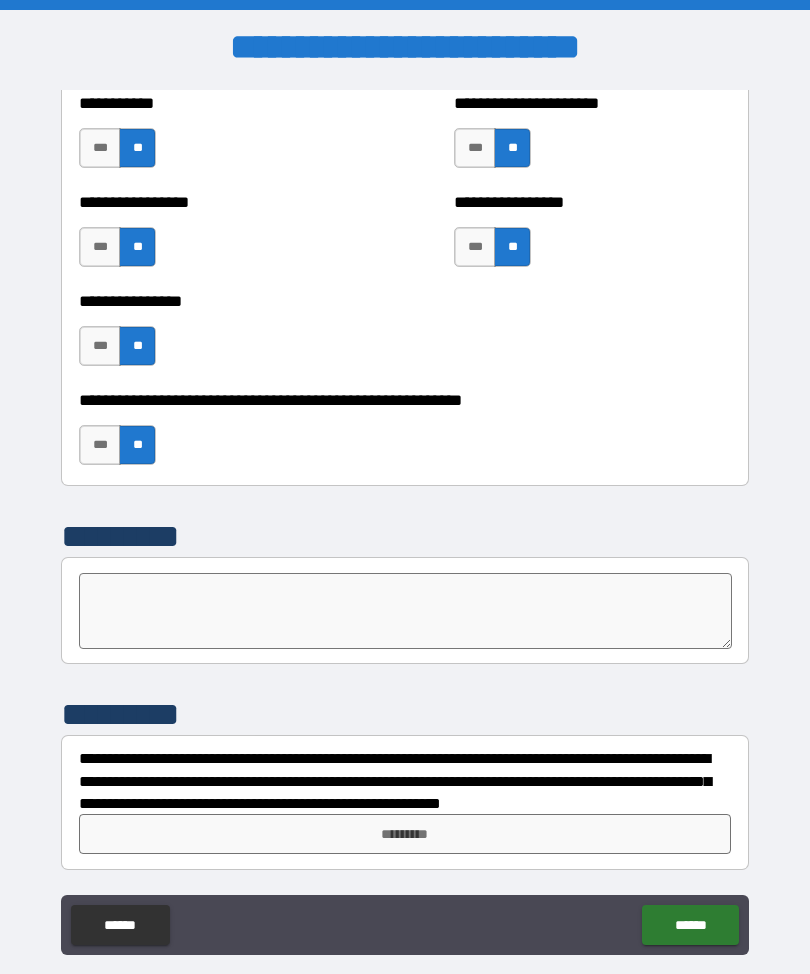click on "*********" at bounding box center (405, 834) 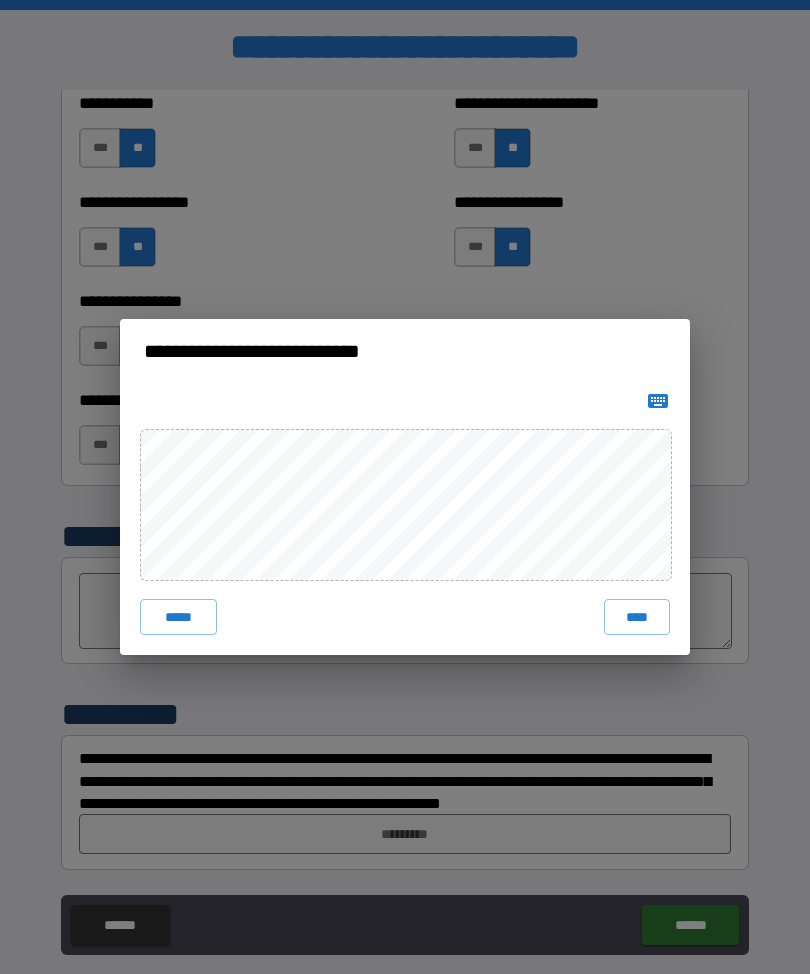 click on "****" at bounding box center [637, 617] 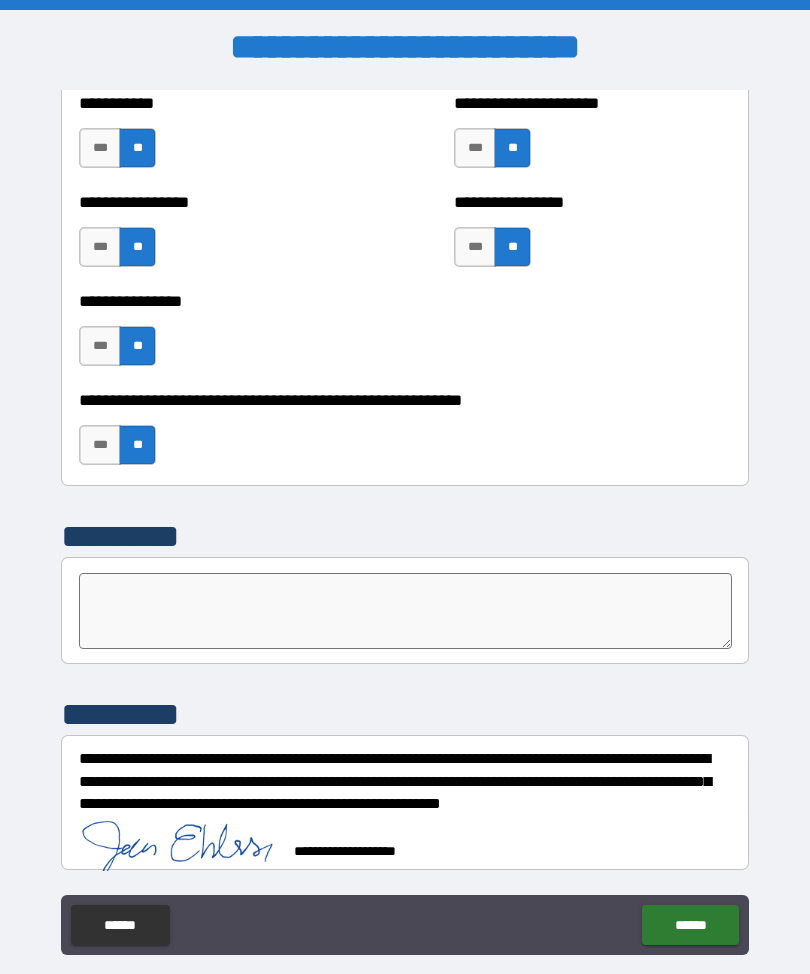 scroll, scrollTop: 6024, scrollLeft: 0, axis: vertical 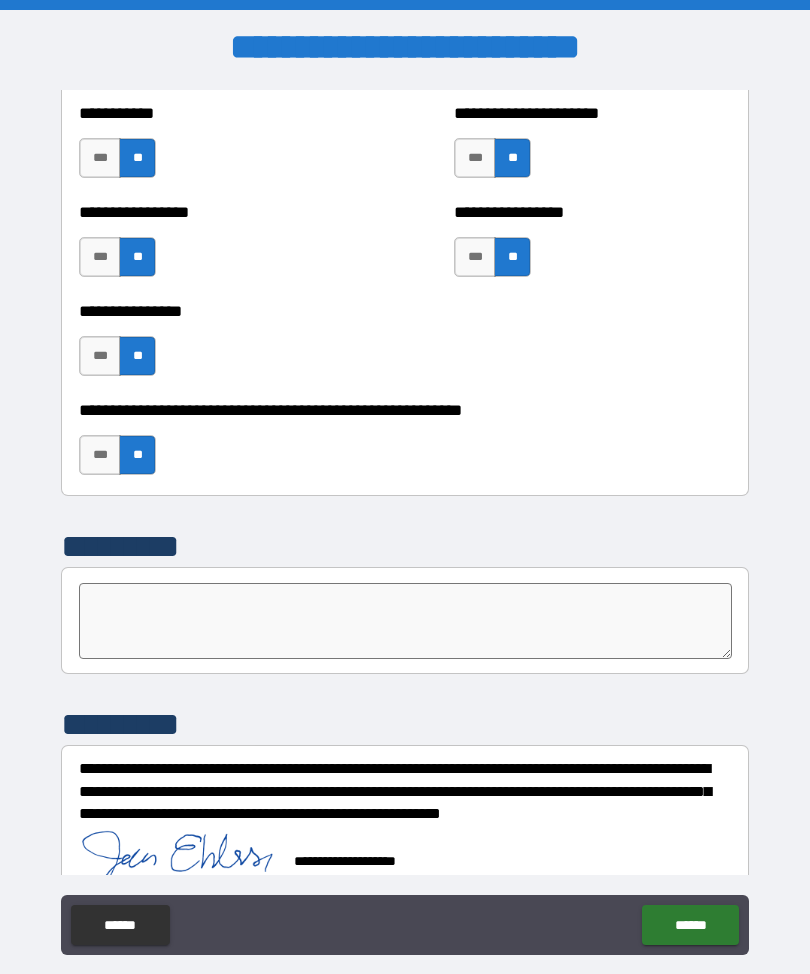 click on "******" at bounding box center (690, 925) 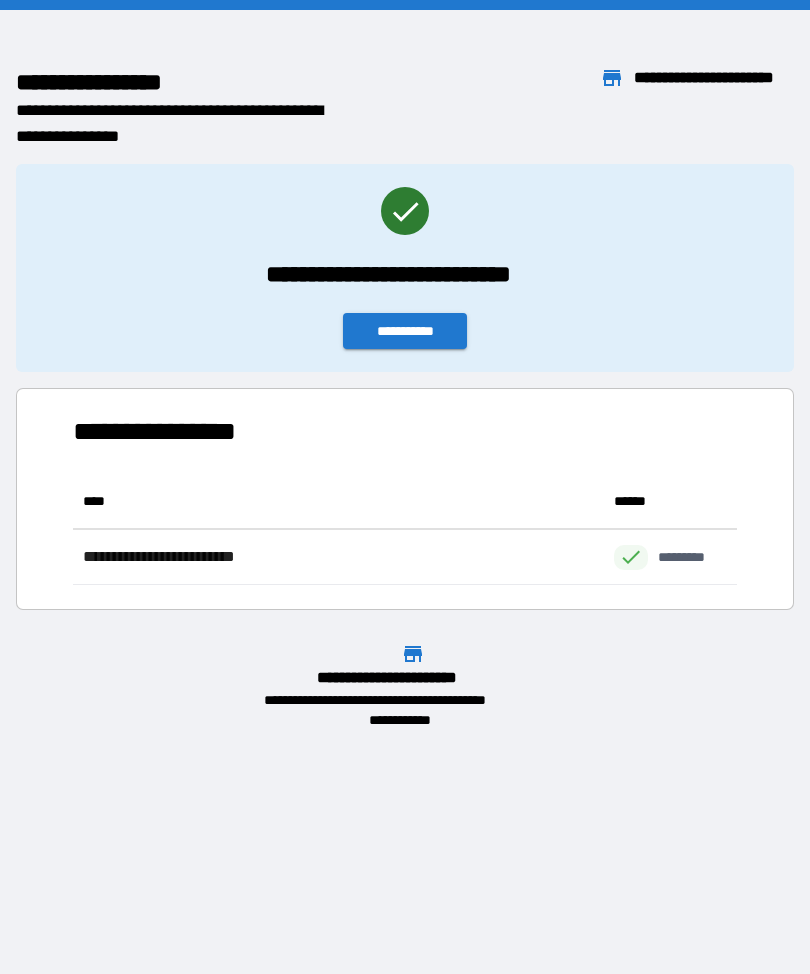 scroll, scrollTop: 1, scrollLeft: 1, axis: both 